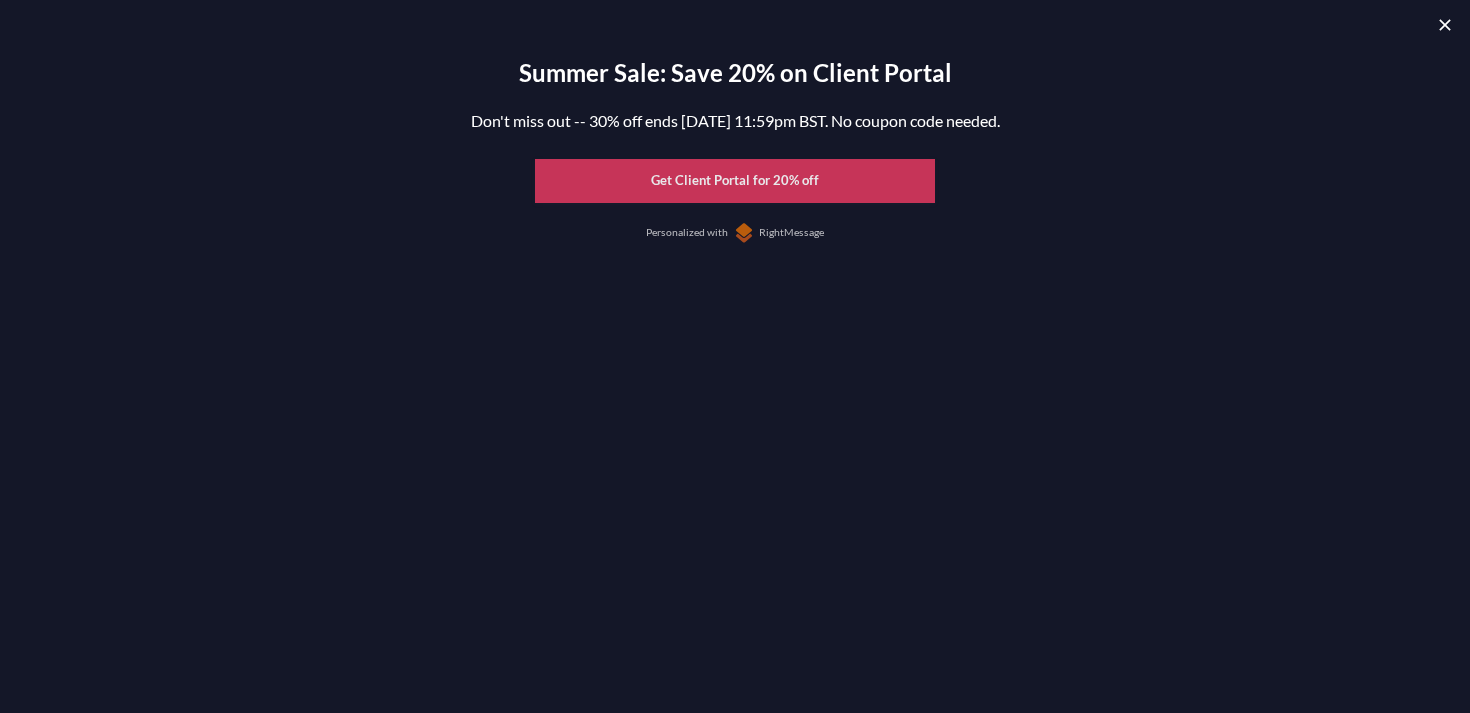 scroll, scrollTop: 0, scrollLeft: 0, axis: both 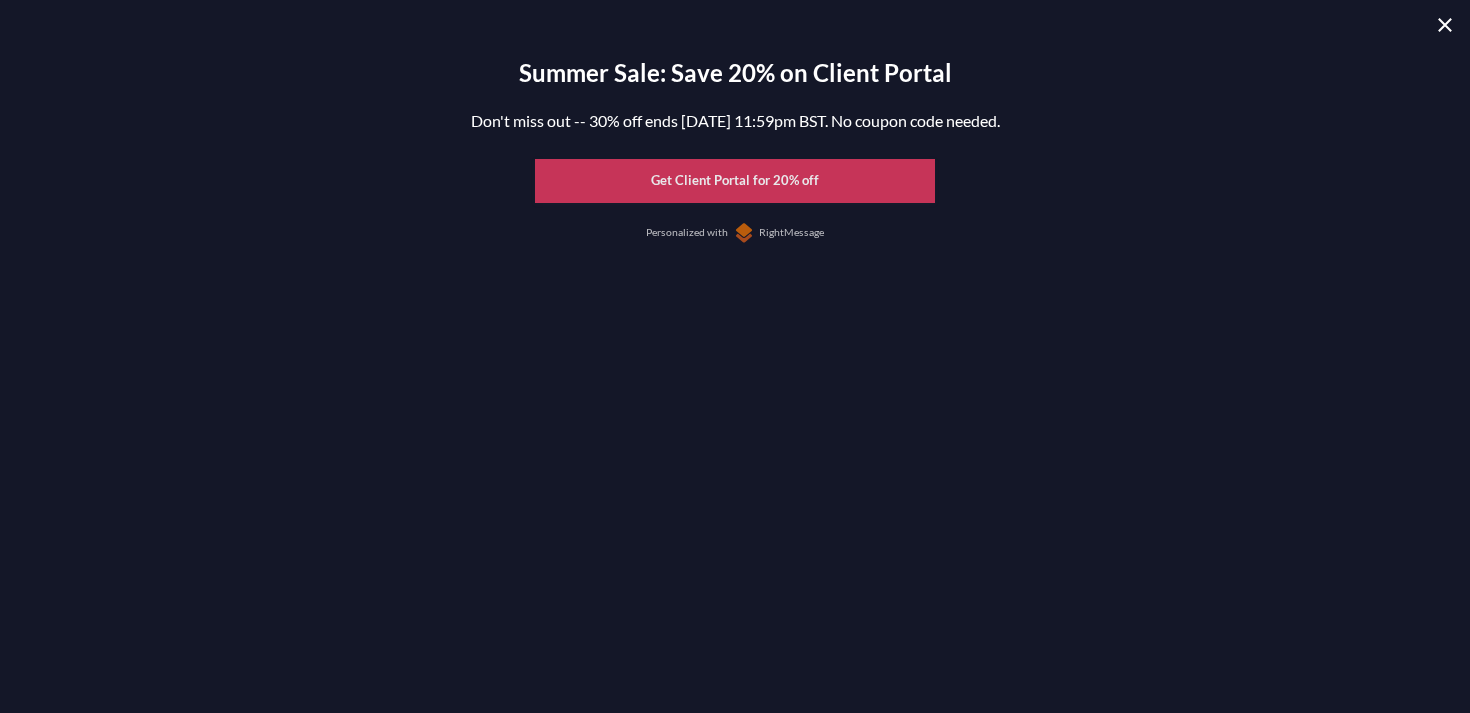 click at bounding box center (1445, 25) 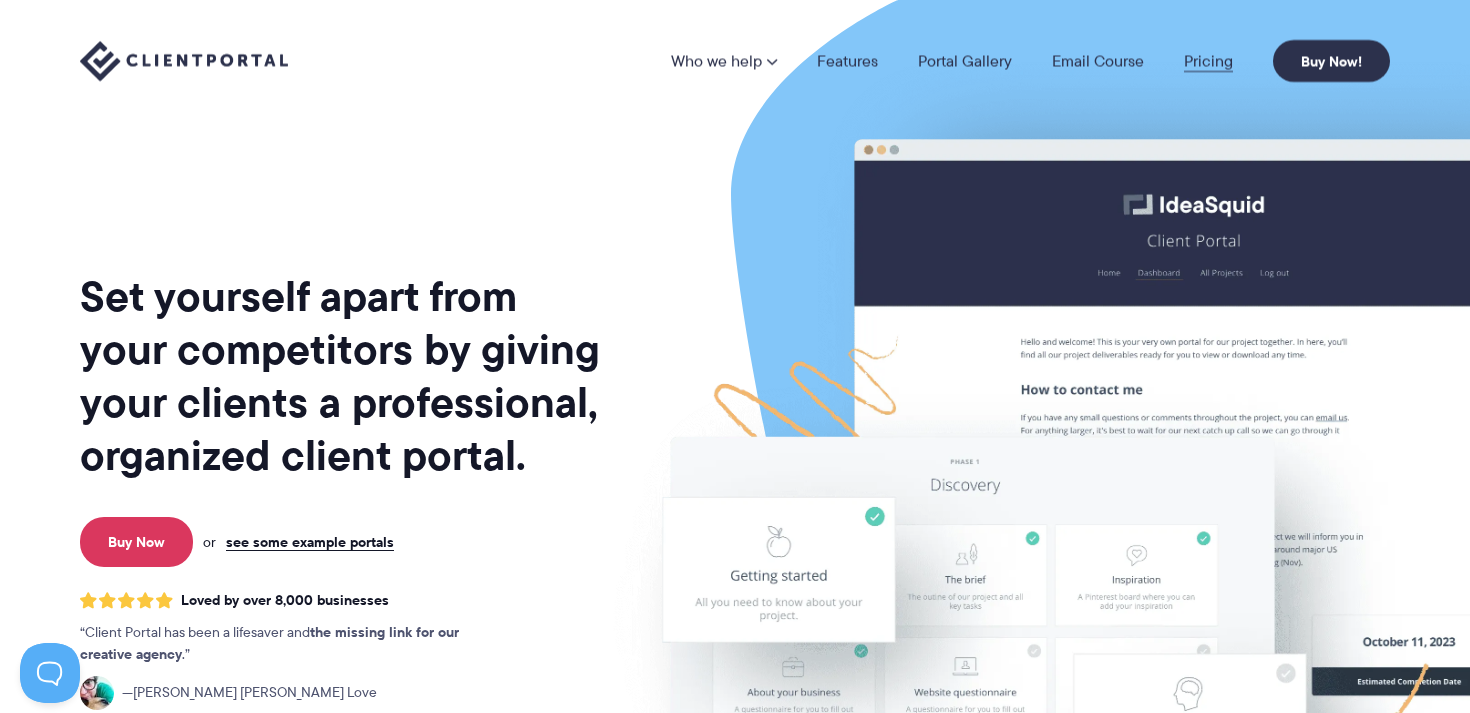 click on "Pricing" at bounding box center (1208, 61) 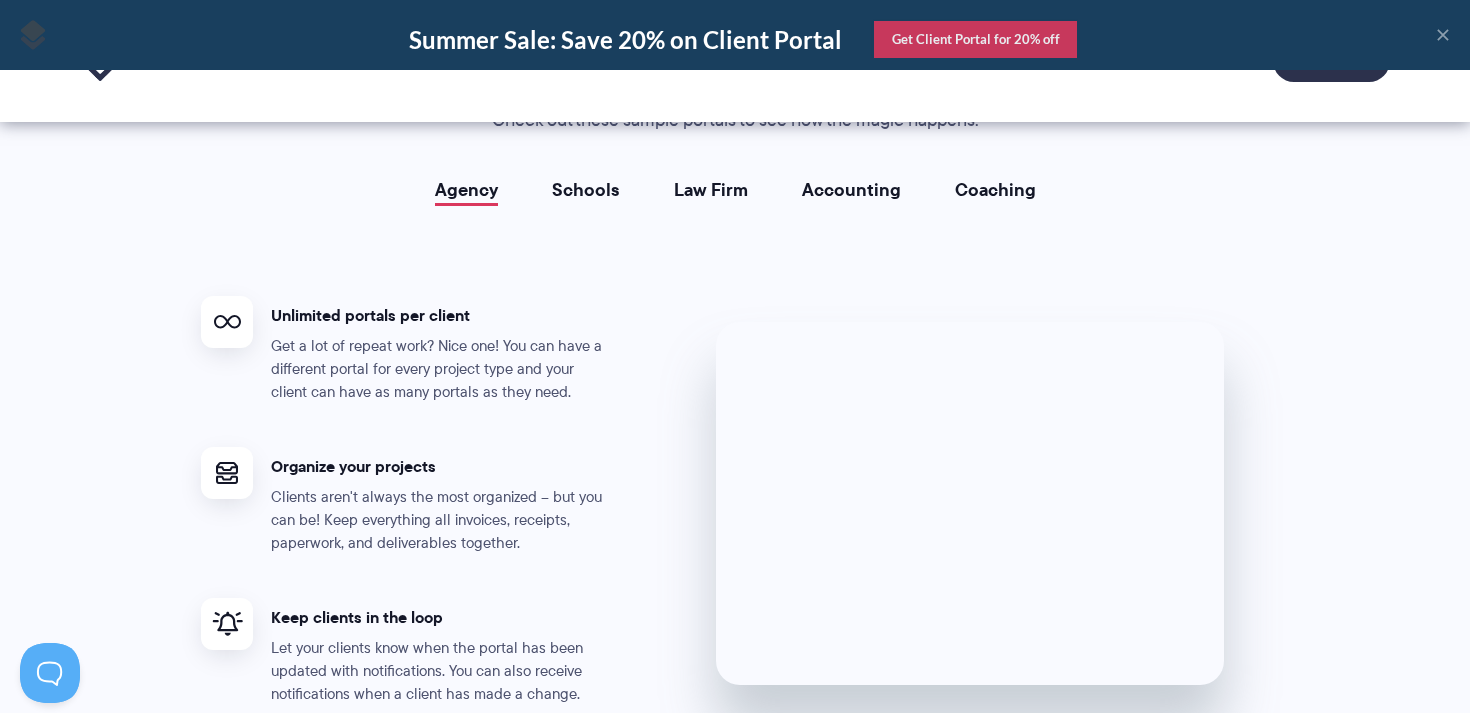 scroll, scrollTop: 3556, scrollLeft: 0, axis: vertical 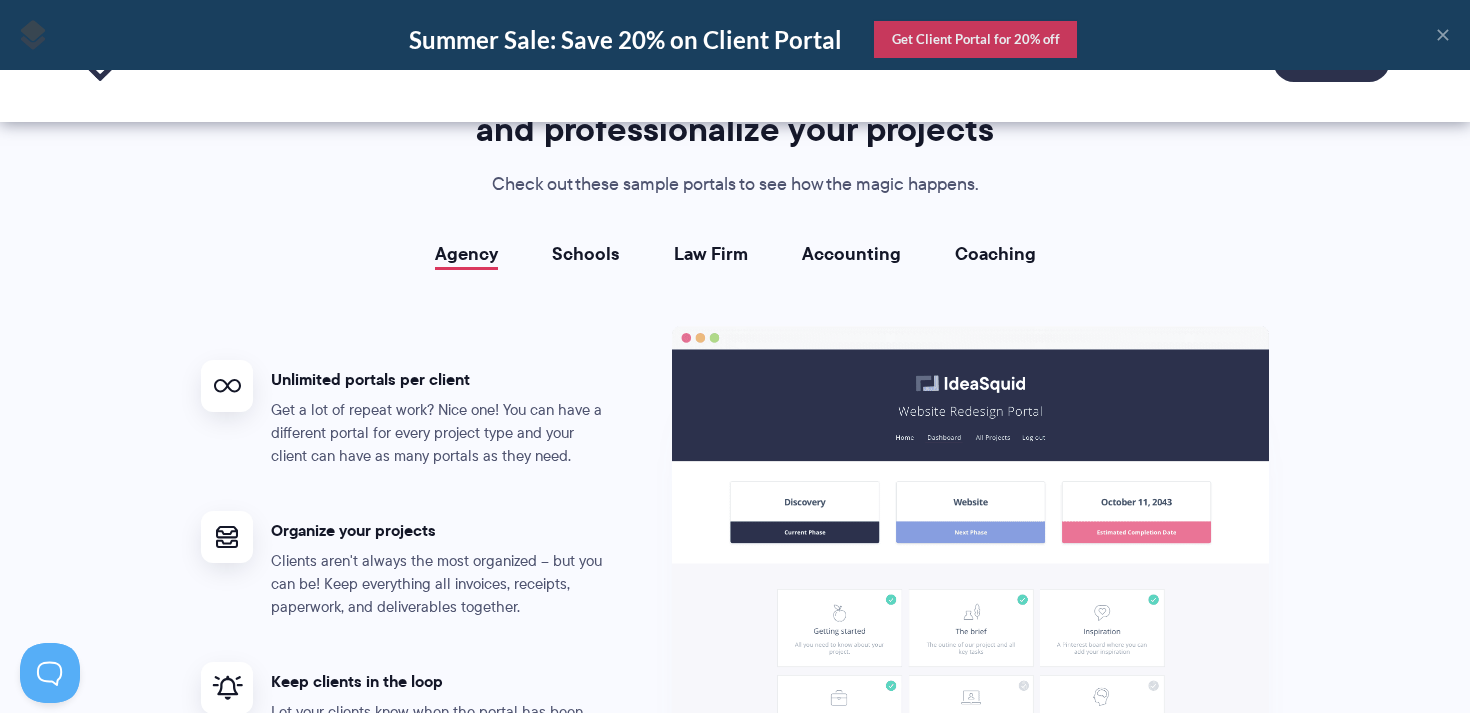 click on "Law Firm" at bounding box center (711, 254) 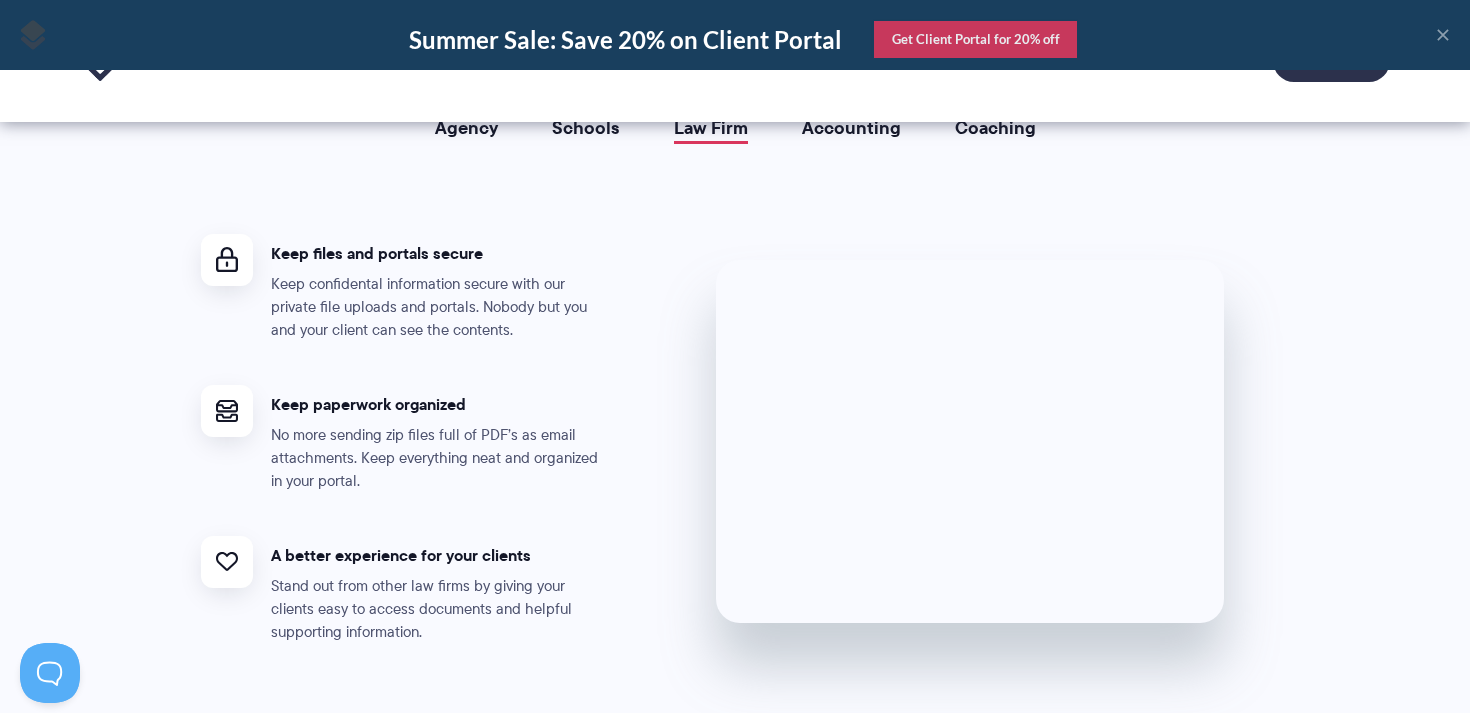 scroll, scrollTop: 3634, scrollLeft: 0, axis: vertical 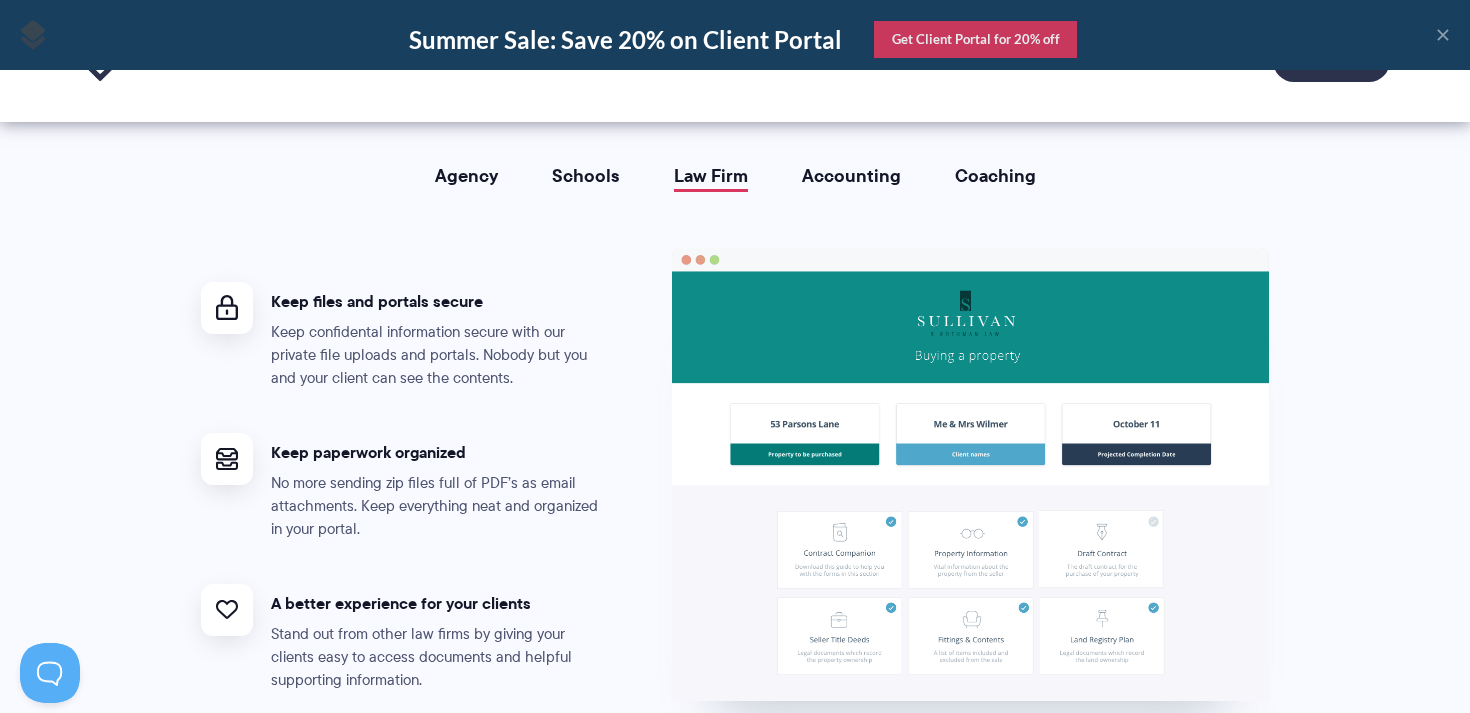 click on "Agency" at bounding box center [466, 176] 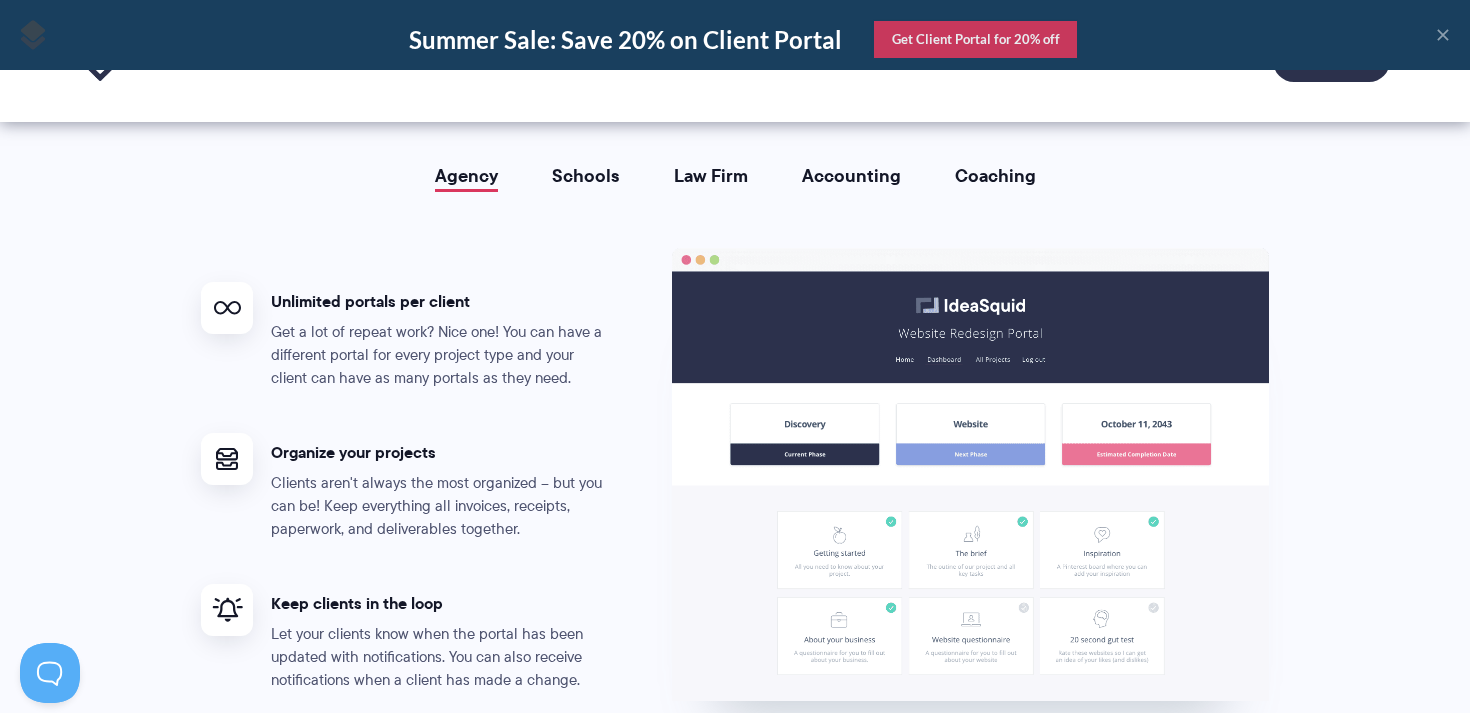 click on "Agency         Schools         Law Firm         Accounting         Coaching           Agency                      Unlimited portals per client   Get a lot of repeat work? Nice one! You can have a different portal for every project type and your client can have as many portals as they need.                     Organize your projects   Clients aren't always the most organized – but you can be! Keep everything all invoices, receipts, paperwork, and deliverables together.                     Keep clients in the loop   Let your clients know when the portal has been updated with notifications. You can also receive notifications when a client has made a change.                   View live portal                Schools                      Keep parents informed   Give parents a place to access all the information they may need from school term dates, important announcements, and events.                     Store forms, waivers, and contracts                       Embed event calendars" at bounding box center (735, 515) 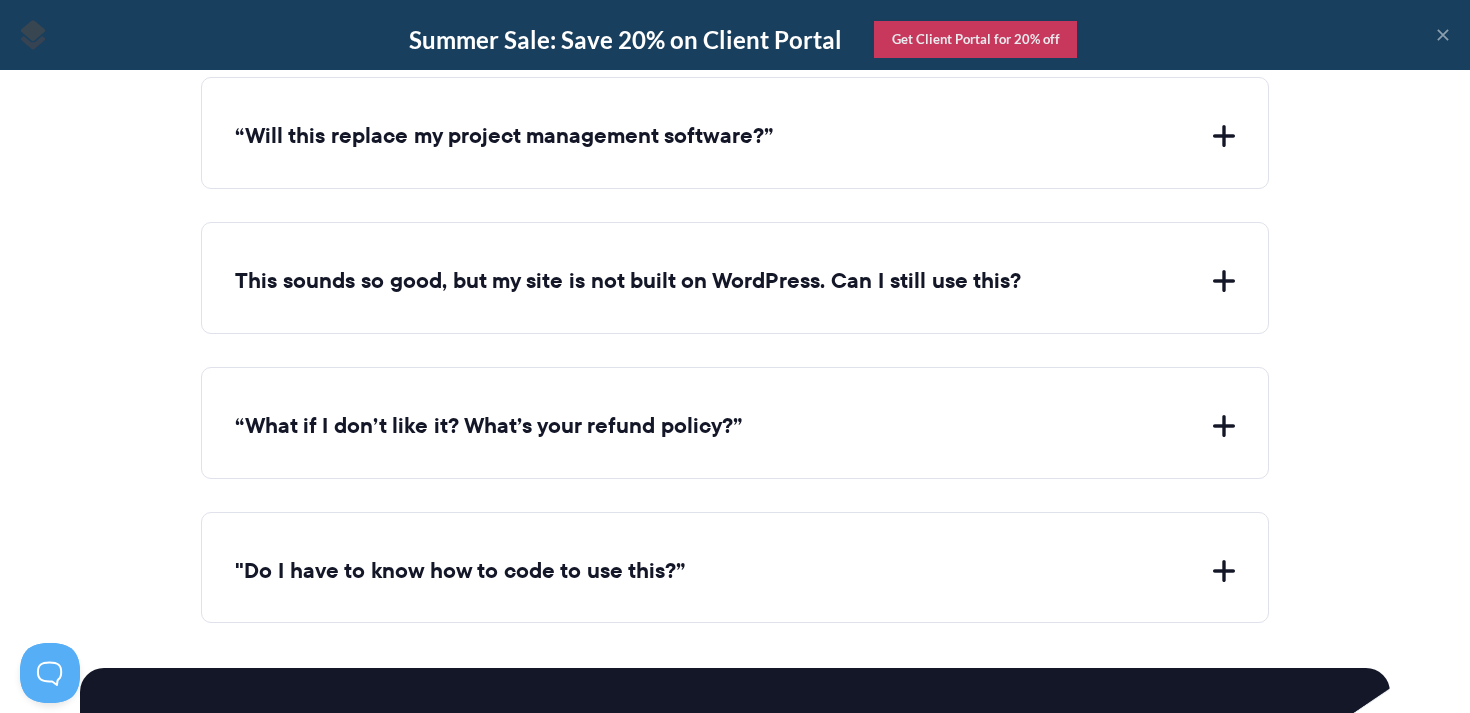 scroll, scrollTop: 7288, scrollLeft: 0, axis: vertical 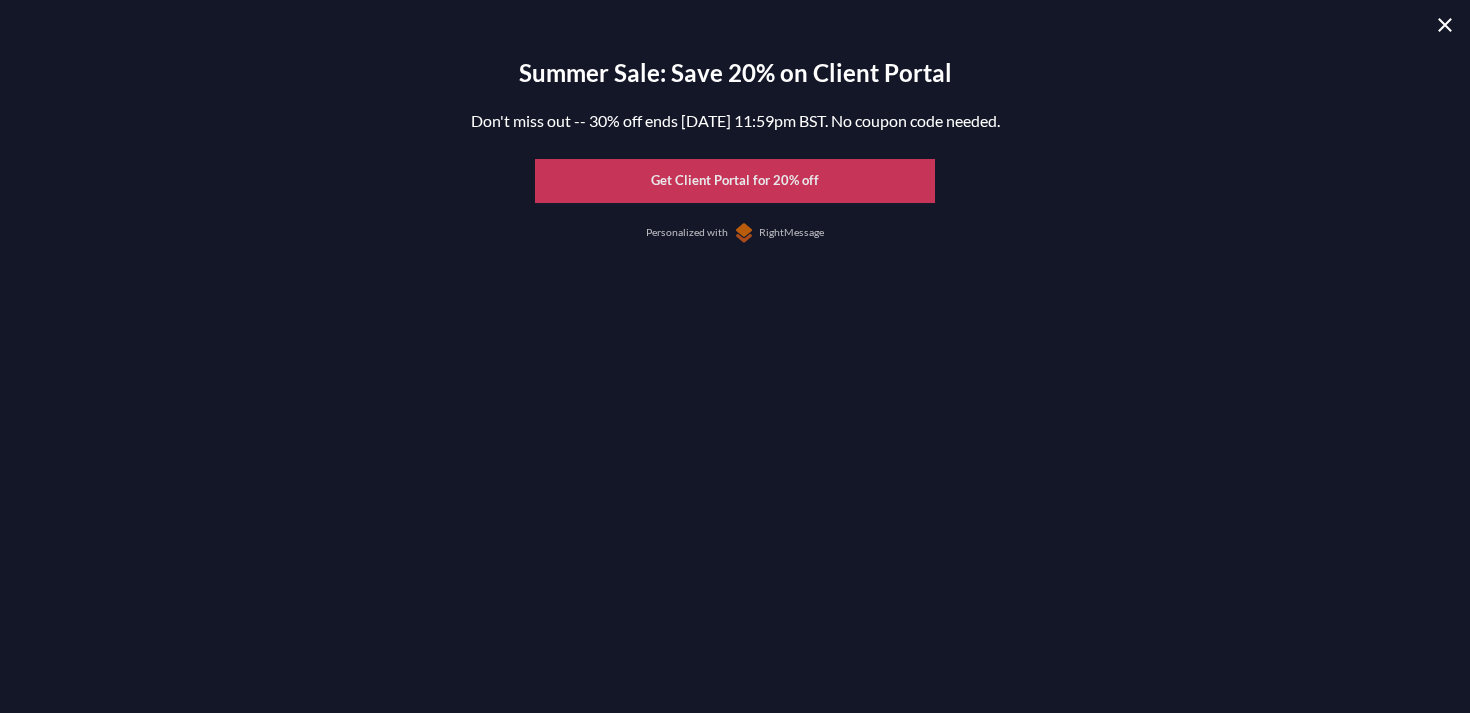 click at bounding box center [1445, 25] 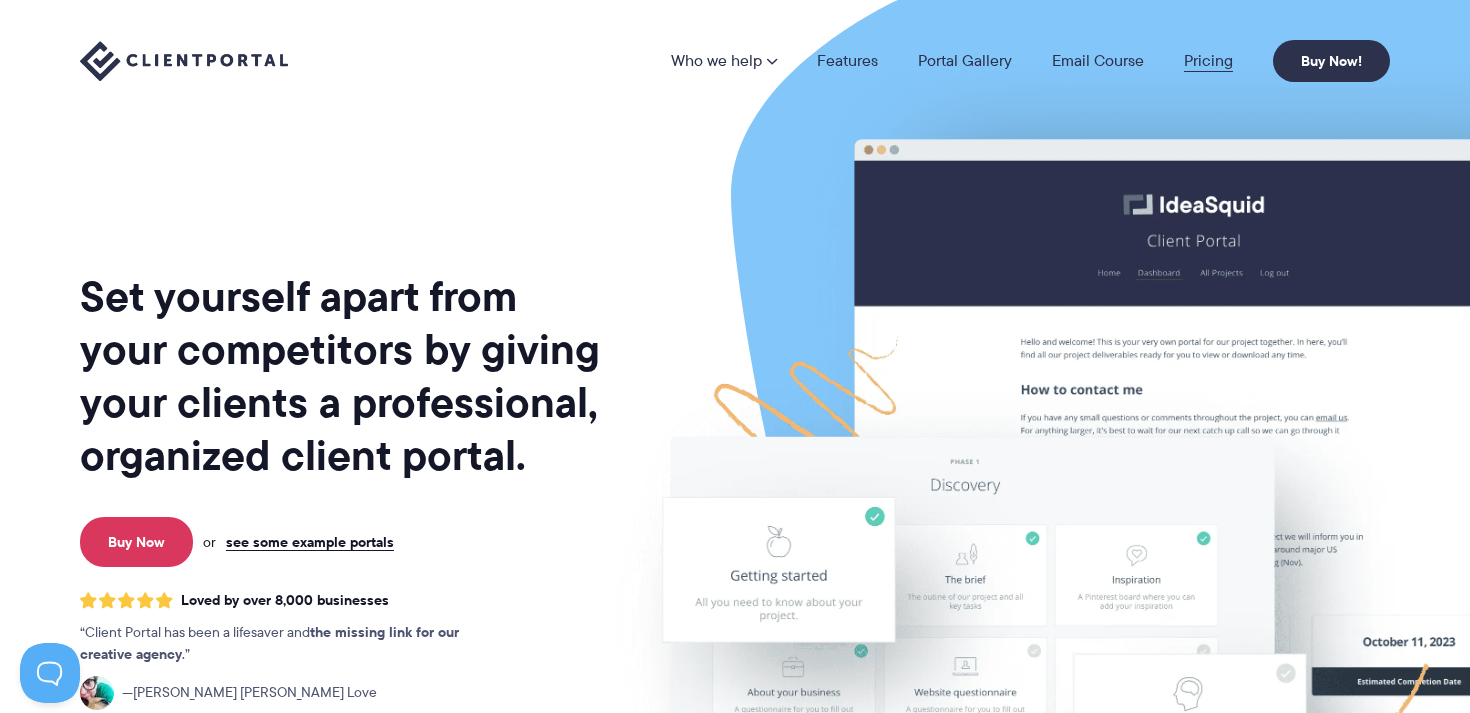 click on "Pricing" at bounding box center [1208, 61] 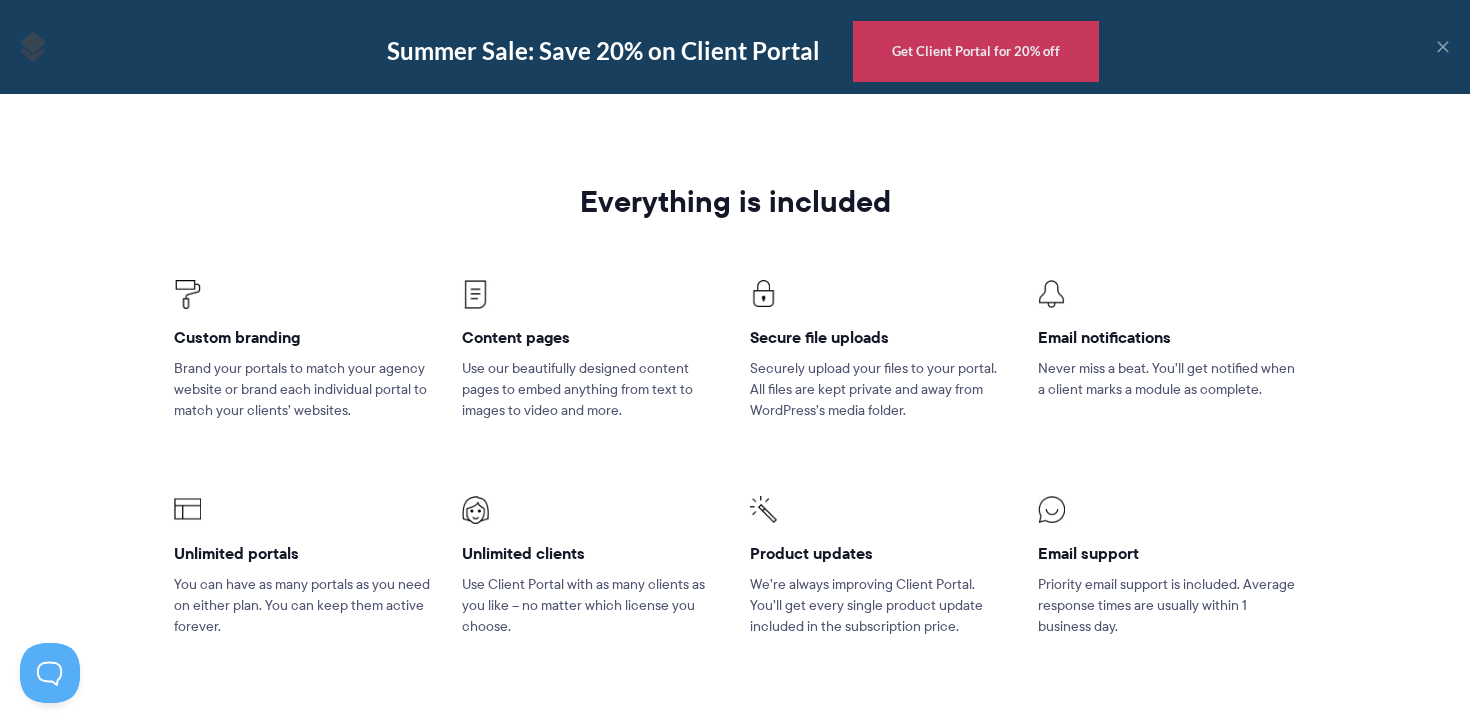 scroll, scrollTop: 1279, scrollLeft: 0, axis: vertical 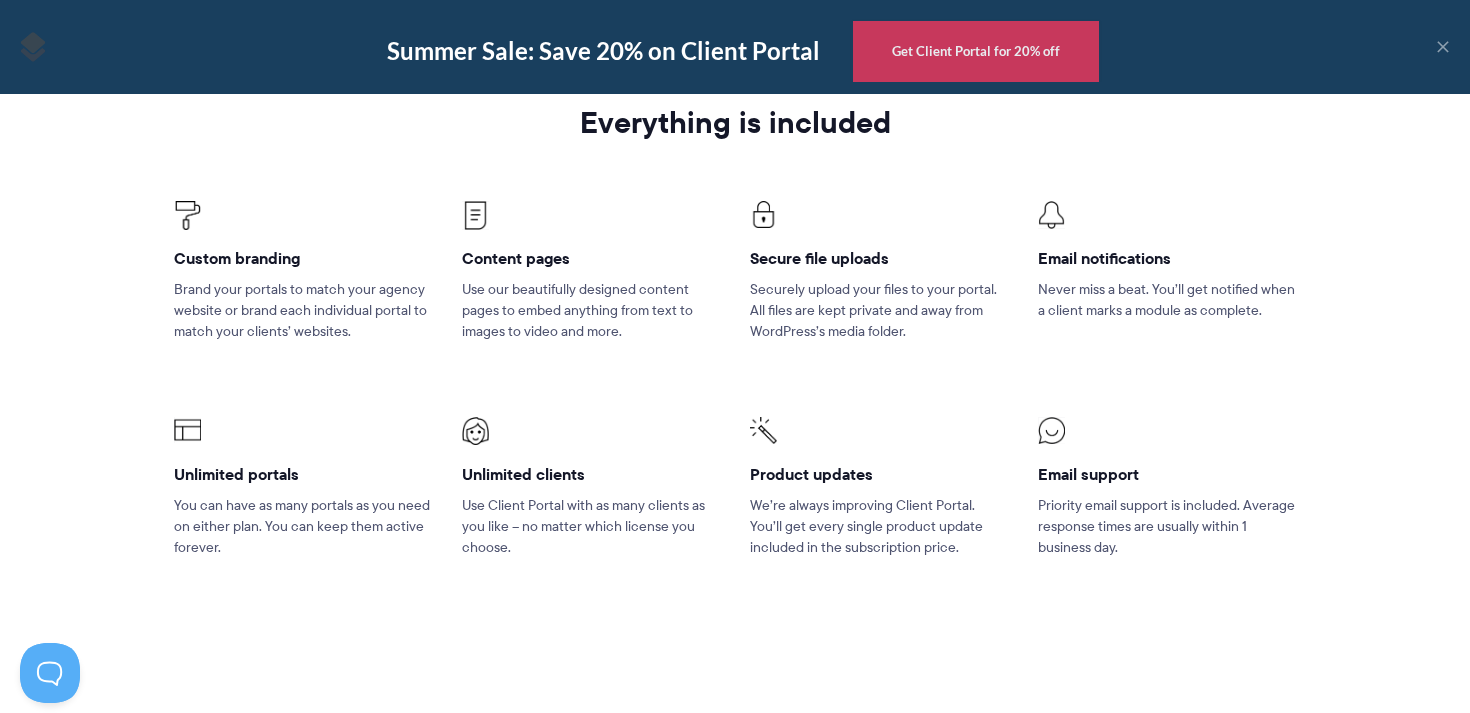 drag, startPoint x: 1137, startPoint y: 89, endPoint x: 1108, endPoint y: 212, distance: 126.37247 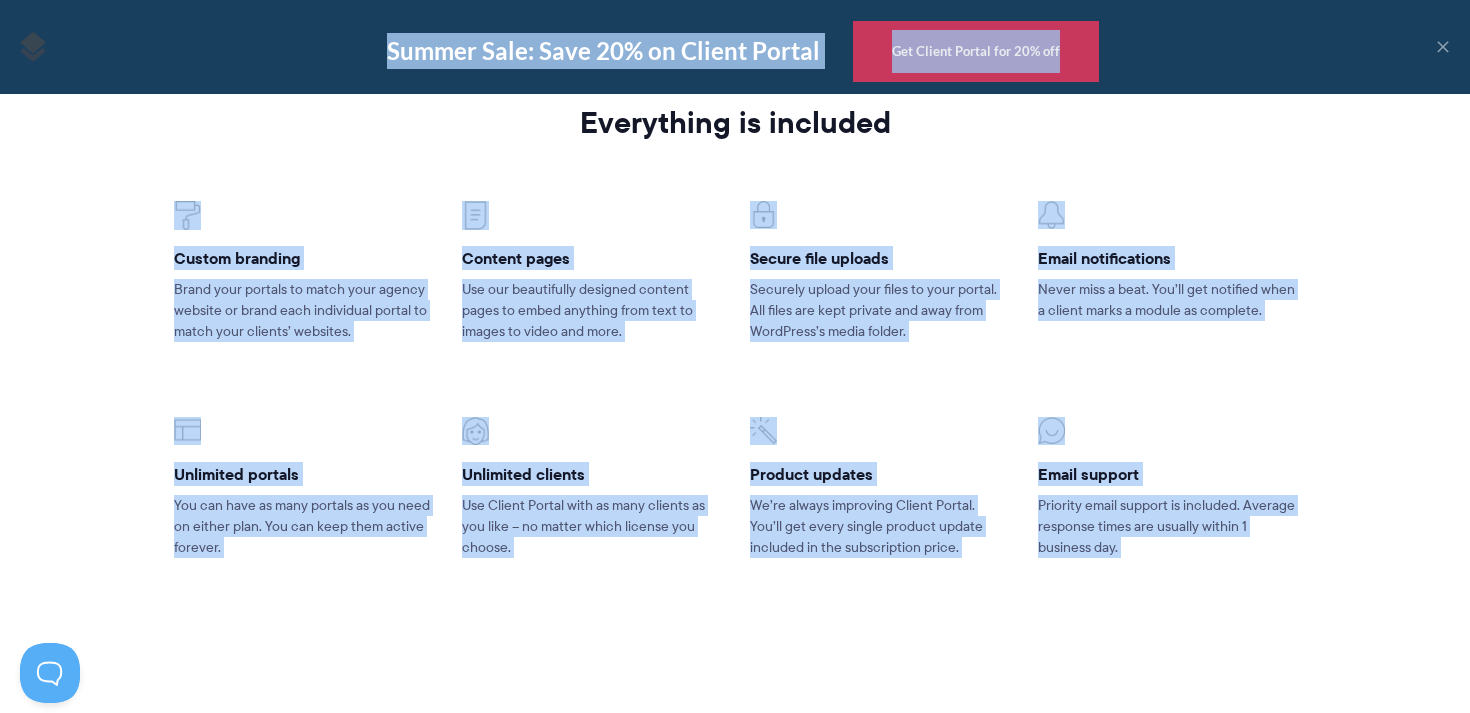 click on "Everything is included" at bounding box center (735, 122) 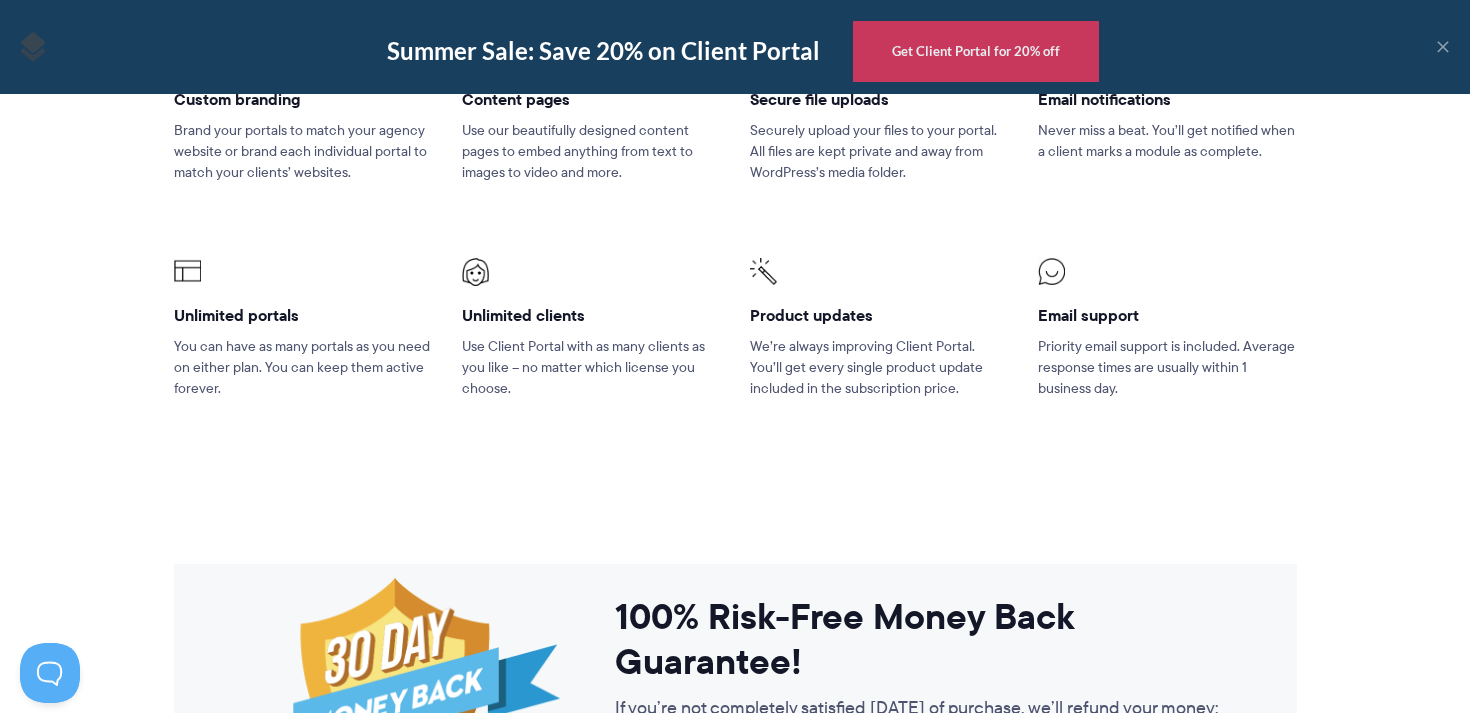 scroll, scrollTop: 1451, scrollLeft: 0, axis: vertical 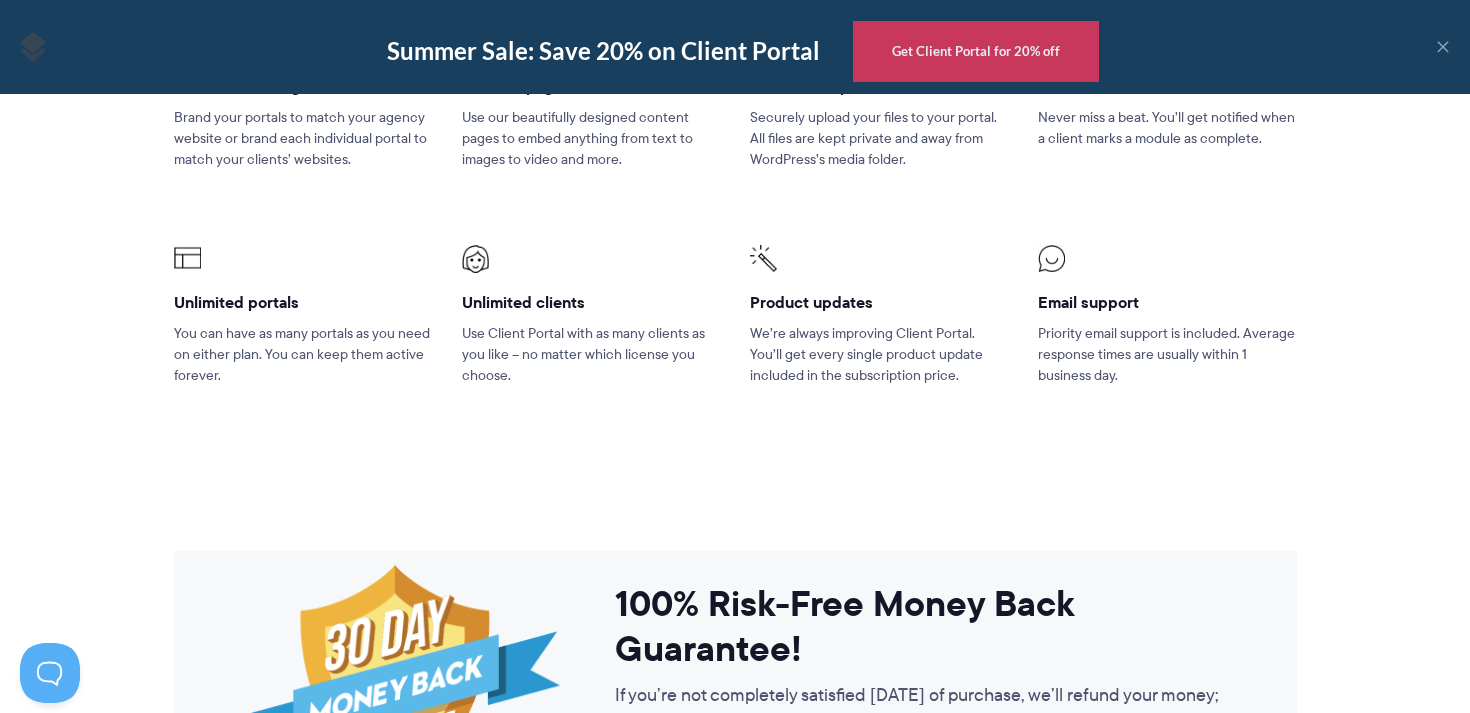 drag, startPoint x: 1083, startPoint y: 413, endPoint x: 1048, endPoint y: 397, distance: 38.483765 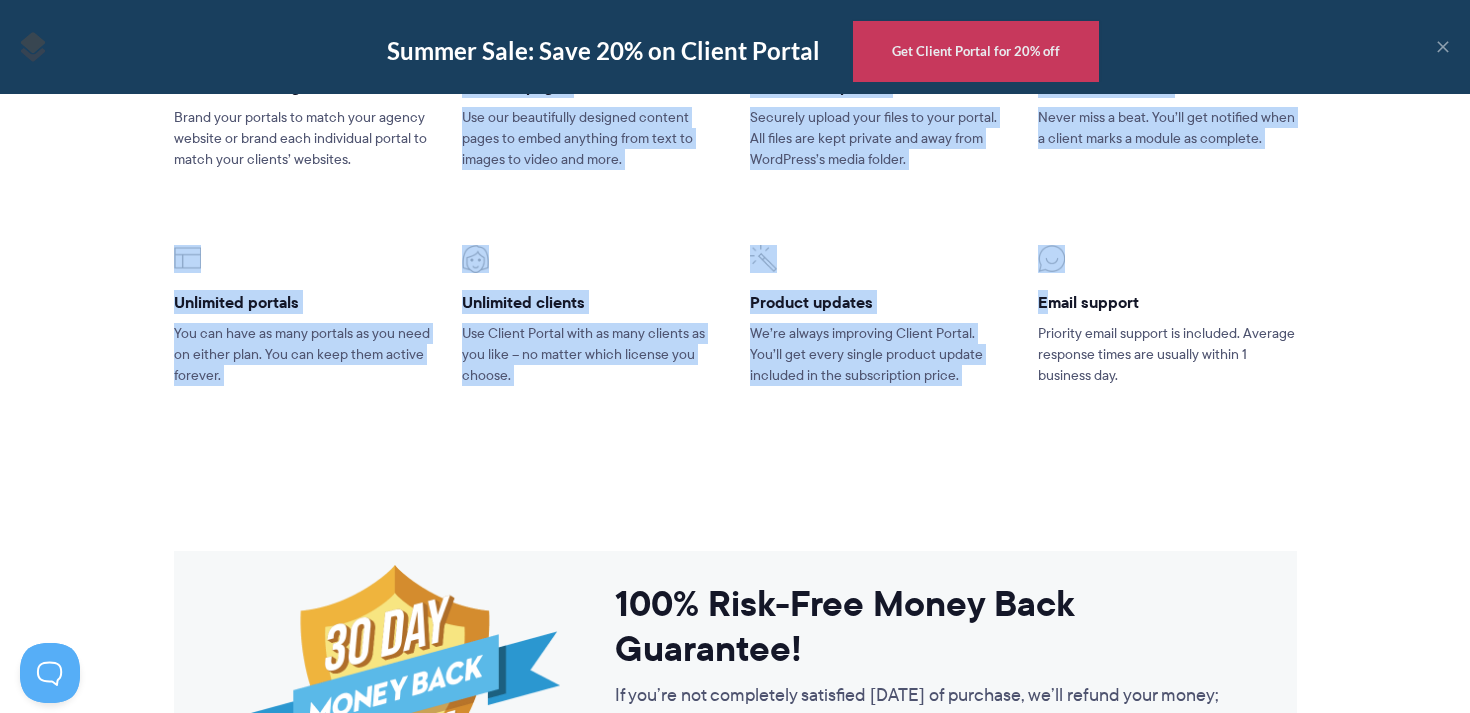 drag, startPoint x: 1048, startPoint y: 397, endPoint x: 653, endPoint y: 117, distance: 484.17456 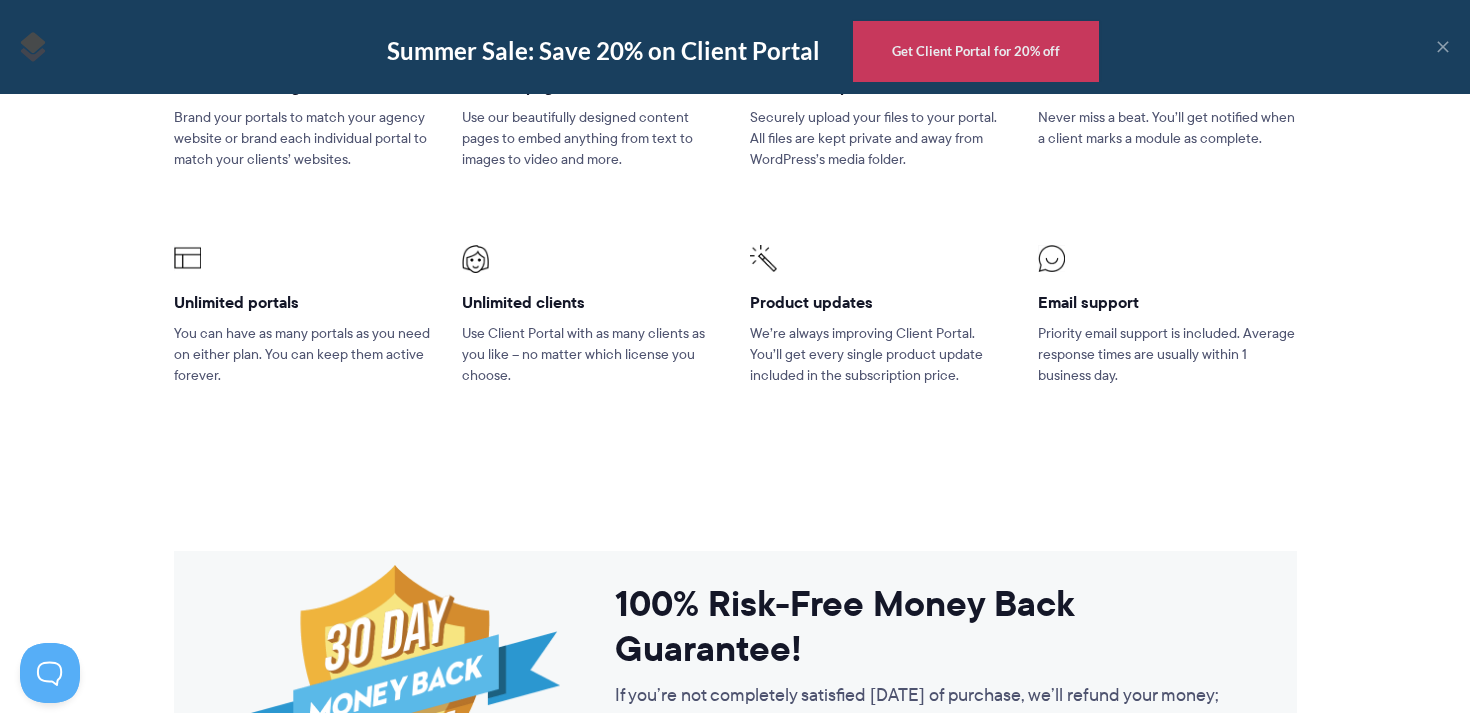drag, startPoint x: 172, startPoint y: 44, endPoint x: 47, endPoint y: 28, distance: 126.01984 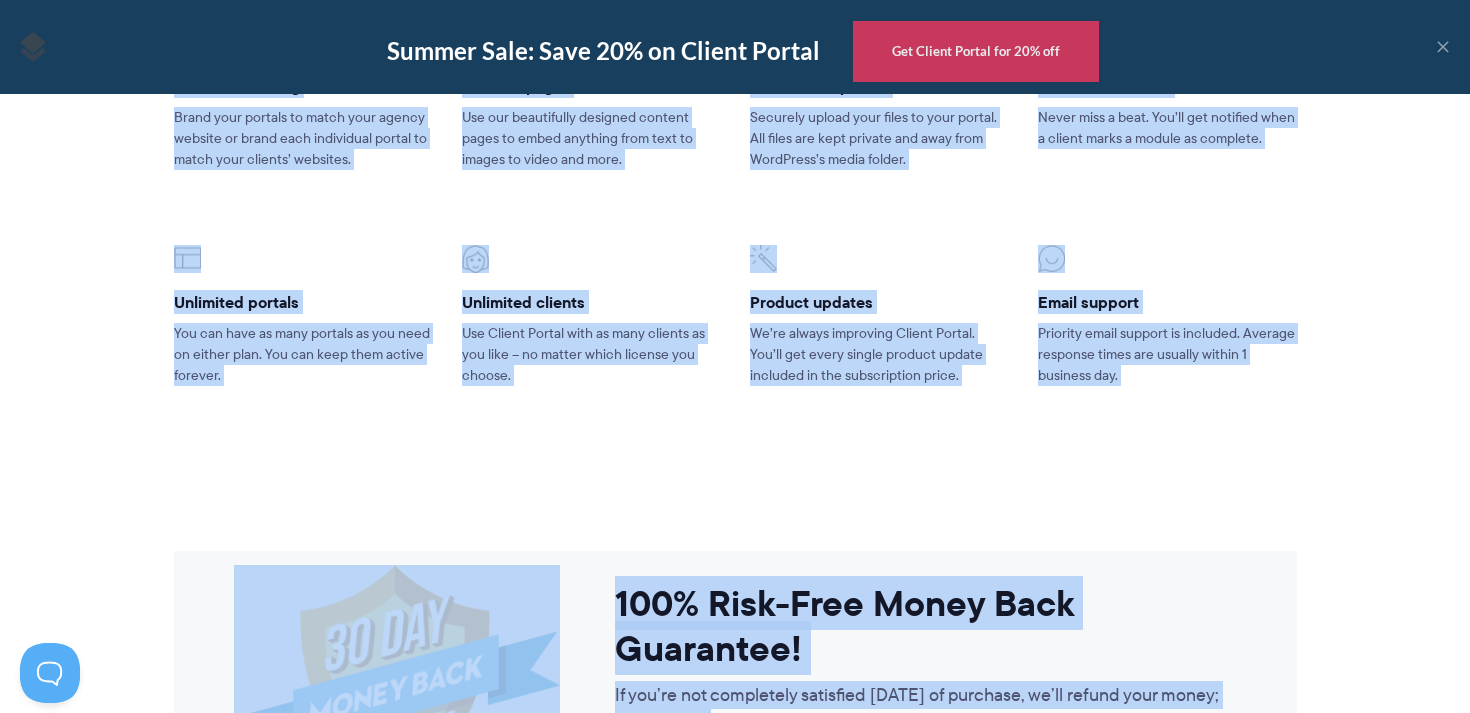 drag, startPoint x: 16, startPoint y: 14, endPoint x: 135, endPoint y: 189, distance: 211.62703 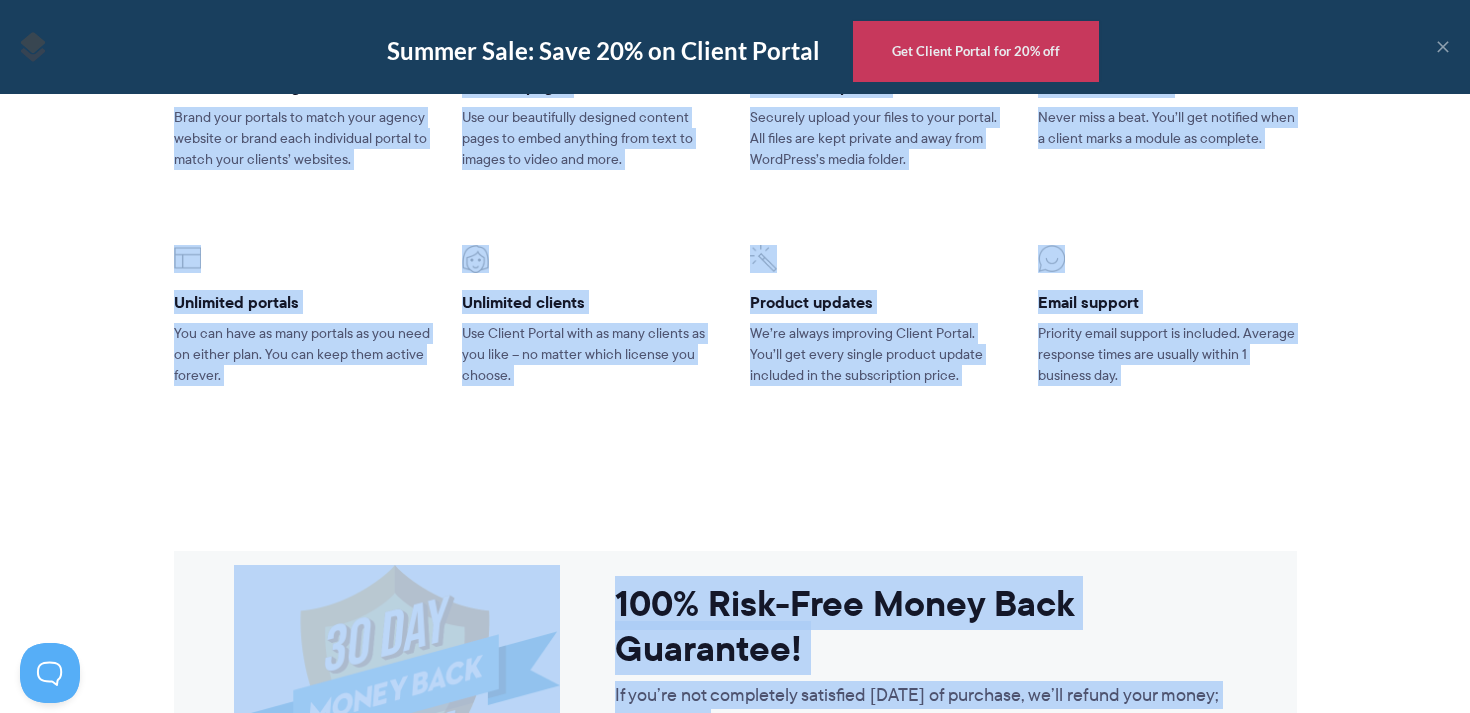 drag, startPoint x: 135, startPoint y: 189, endPoint x: 0, endPoint y: -46, distance: 271.0166 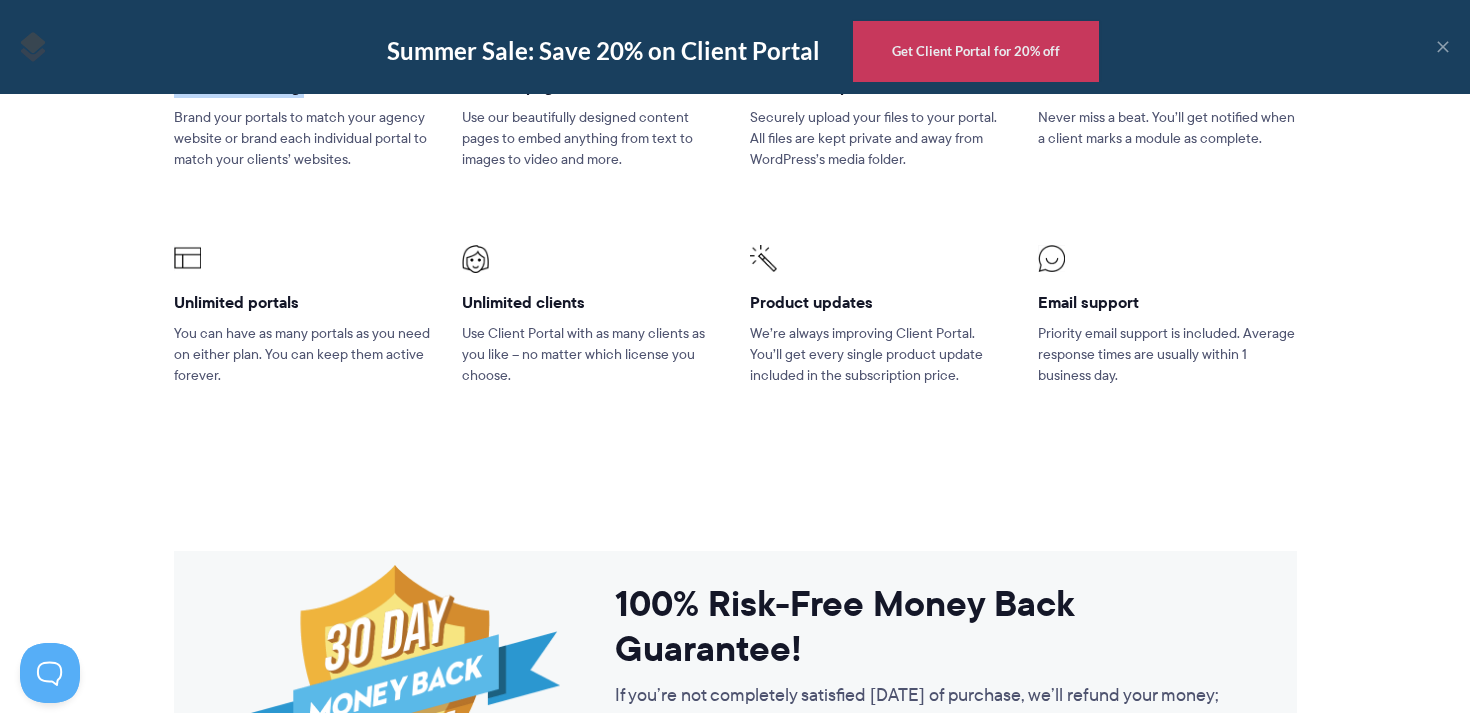 scroll, scrollTop: 1304, scrollLeft: 0, axis: vertical 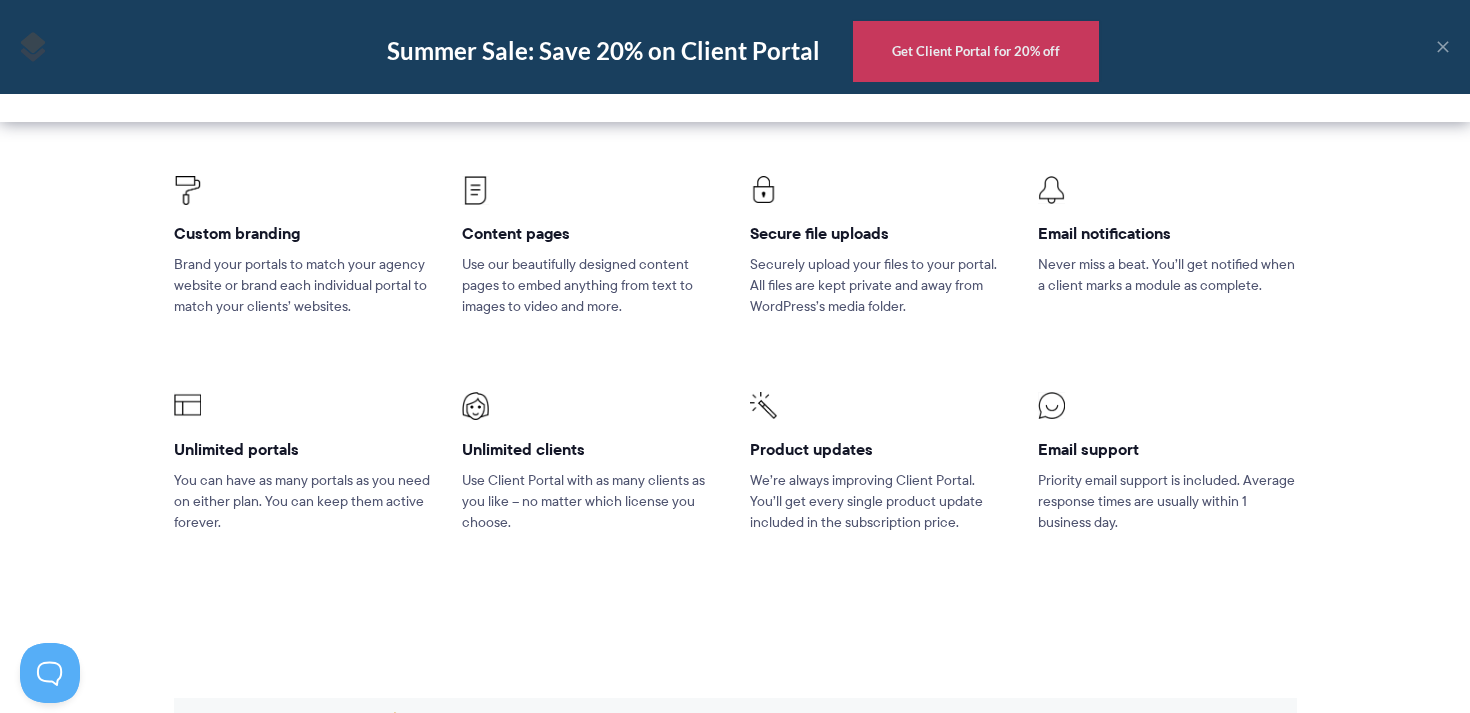 click on "Who we help         Who we help    View pricing                      Agencies   See how Client Portal can help give your agency the edge.                     Accountants   See how accountants and CPA’s use Client Portal to keep everything together.                     Schools   Client Portal helps schools give parents their own portal                     Coaches   From lifestyle coaching to business consulting, keep your clients on track.                      Law firms   Keep all your digital paperwork in one, easily accessible place in your law firm.            See all our use cases  →                 Features       Portal Gallery       Email Course       Pricing       Buy Now!" at bounding box center (735, 61) 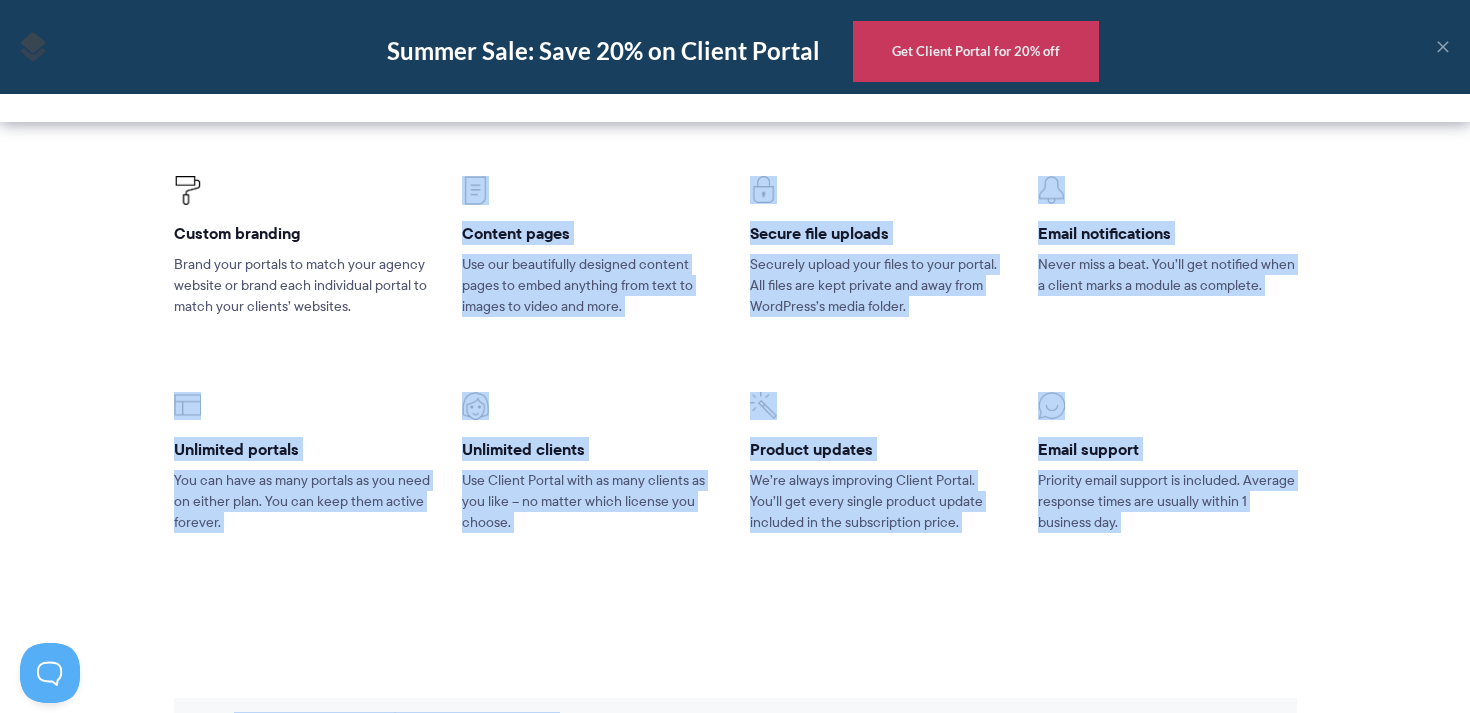 drag, startPoint x: 181, startPoint y: 38, endPoint x: 290, endPoint y: 465, distance: 440.69263 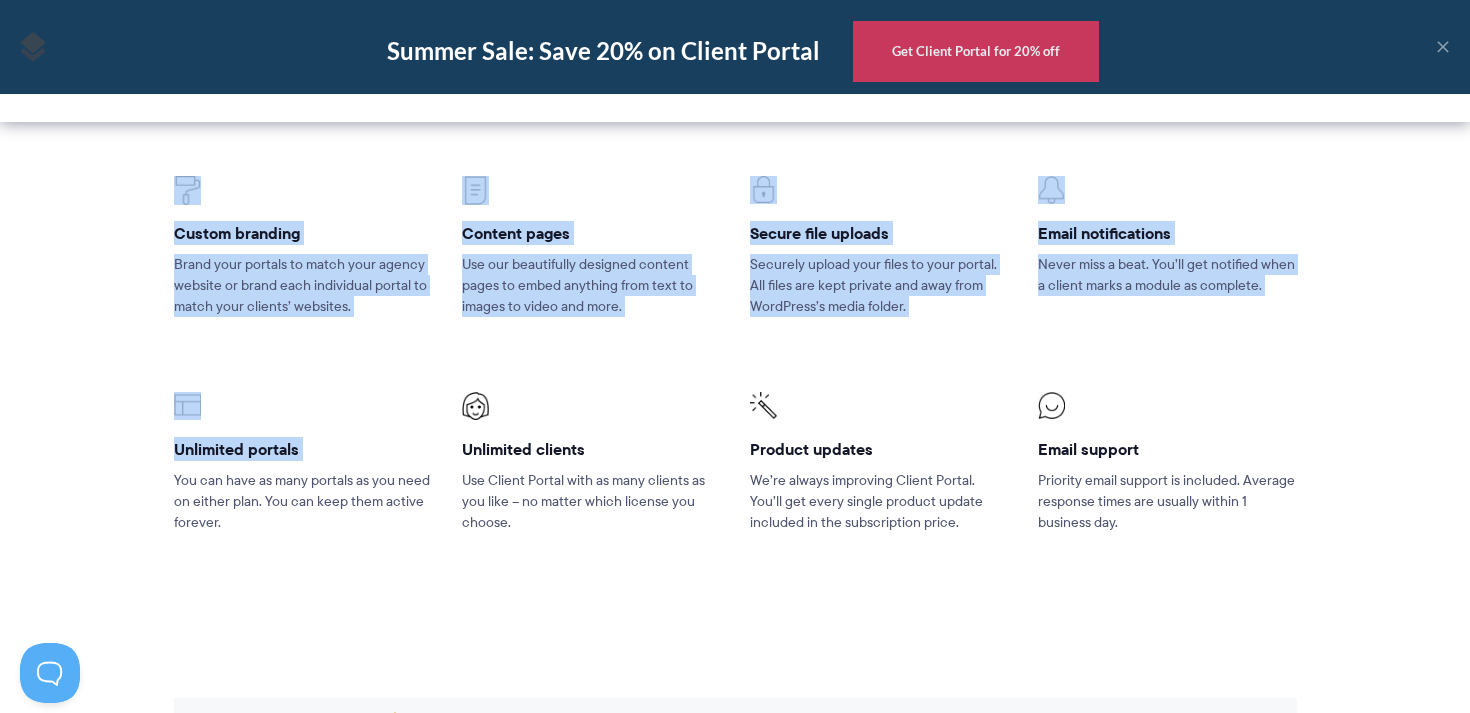 drag, startPoint x: 170, startPoint y: 97, endPoint x: 191, endPoint y: 550, distance: 453.48648 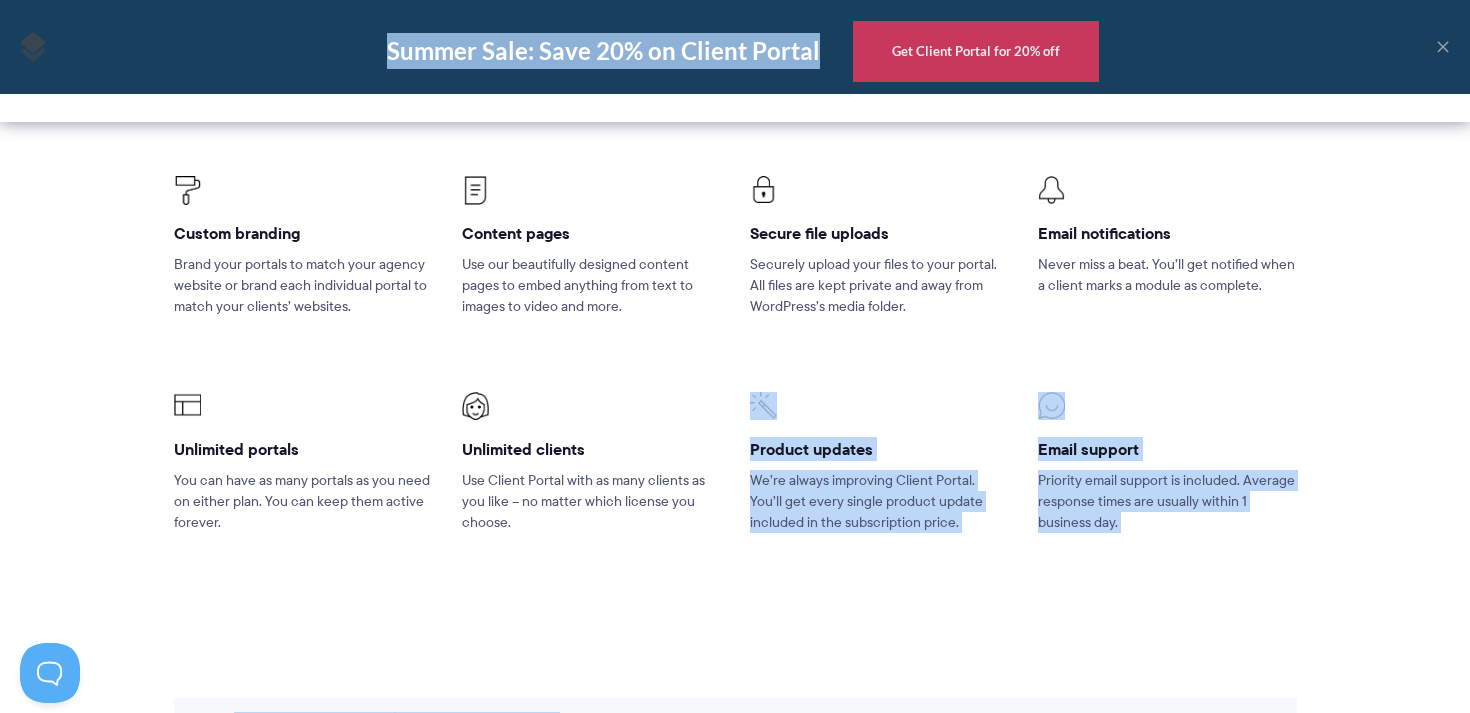 click on "Who we help         Who we help    View pricing                      Agencies   See how Client Portal can help give your agency the edge.                     Accountants   See how accountants and CPA’s use Client Portal to keep everything together.                     Schools   Client Portal helps schools give parents their own portal                     Coaches   From lifestyle coaching to business consulting, keep your clients on track.                      Law firms   Keep all your digital paperwork in one, easily accessible place in your law firm.            See all our use cases  →                 Features       Portal Gallery       Email Course       Pricing       Buy Now!                       Our Super Simple Pricing   Pricing shouldn't be complicated. Straightforward plans, no hidden fees.          Single site license     $ 199  159.20   As many portals as you like on  one  website.   Buy It Now     You're covered by our 30-day money back guarantee." at bounding box center (735, 1591) 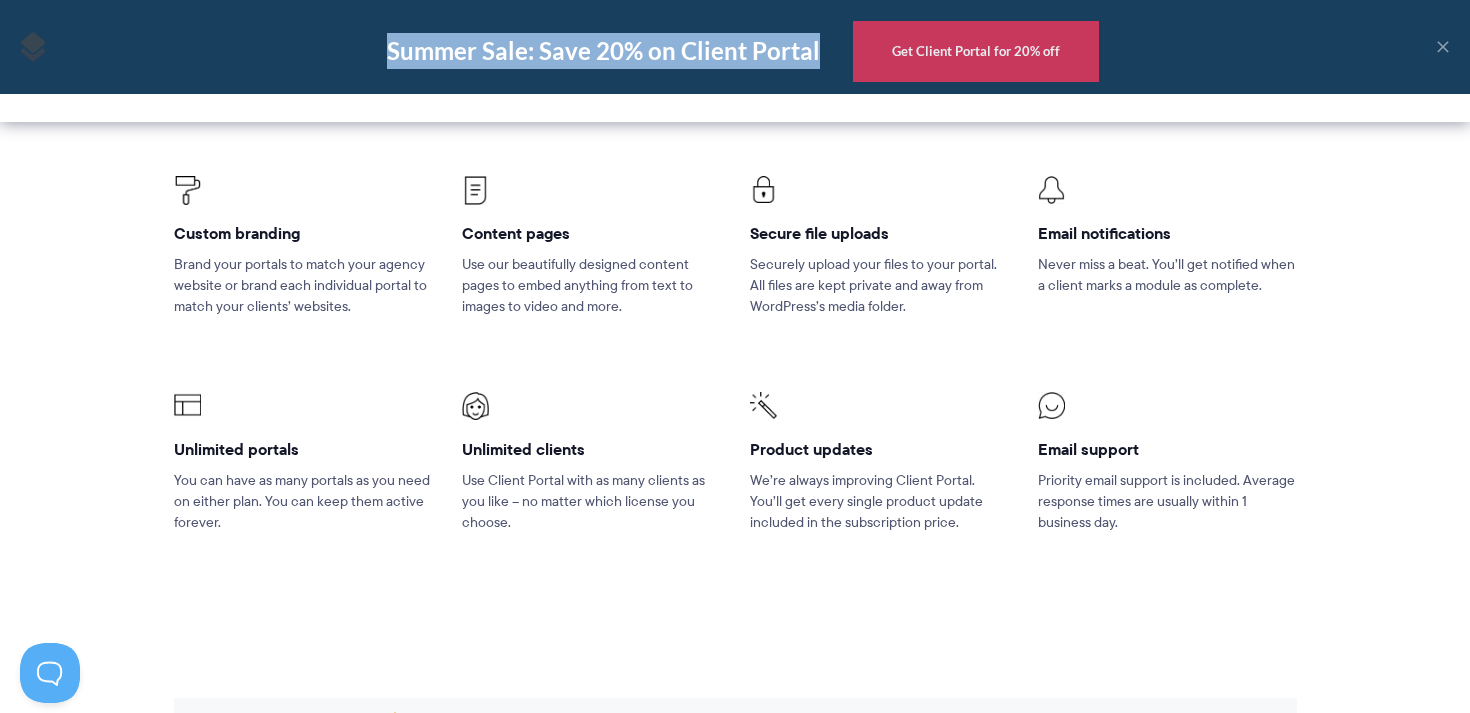 scroll, scrollTop: 1421, scrollLeft: 0, axis: vertical 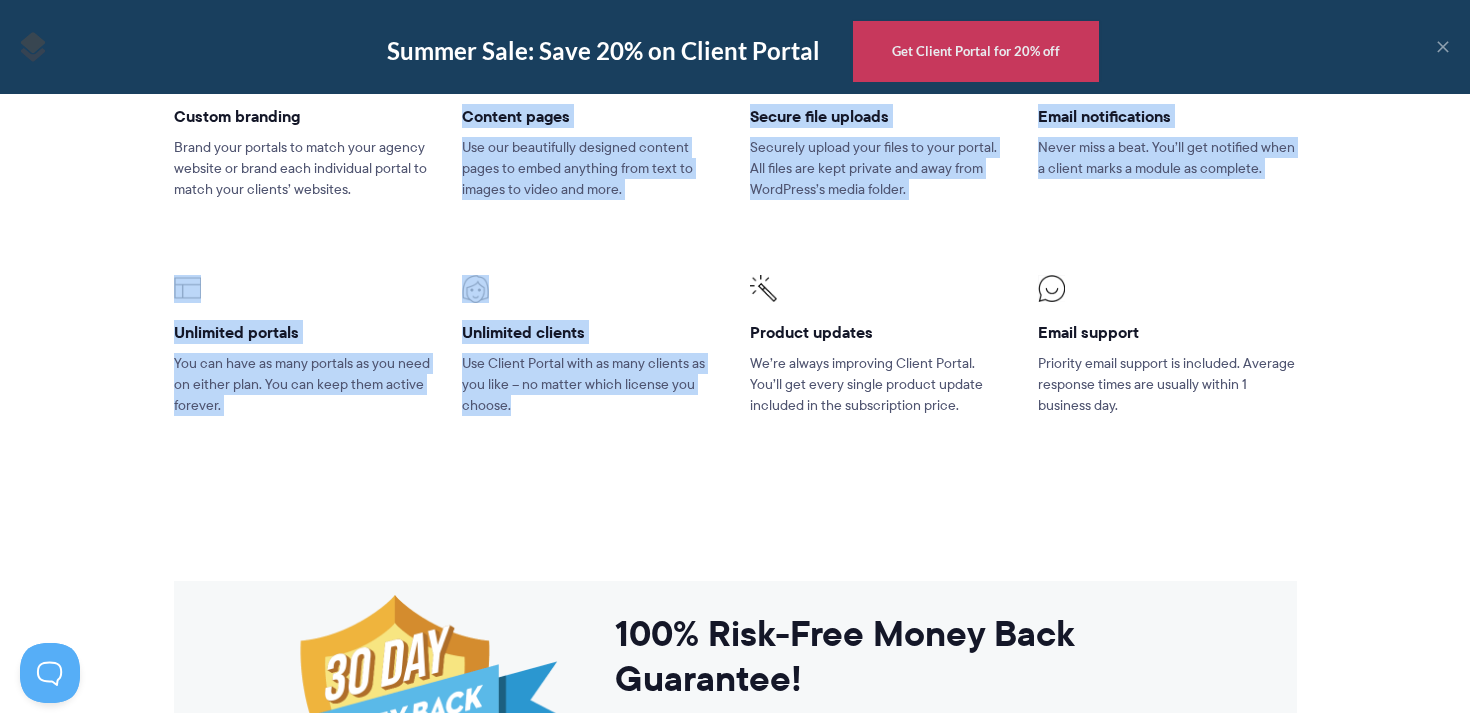 drag, startPoint x: 374, startPoint y: 279, endPoint x: 612, endPoint y: 533, distance: 348.08044 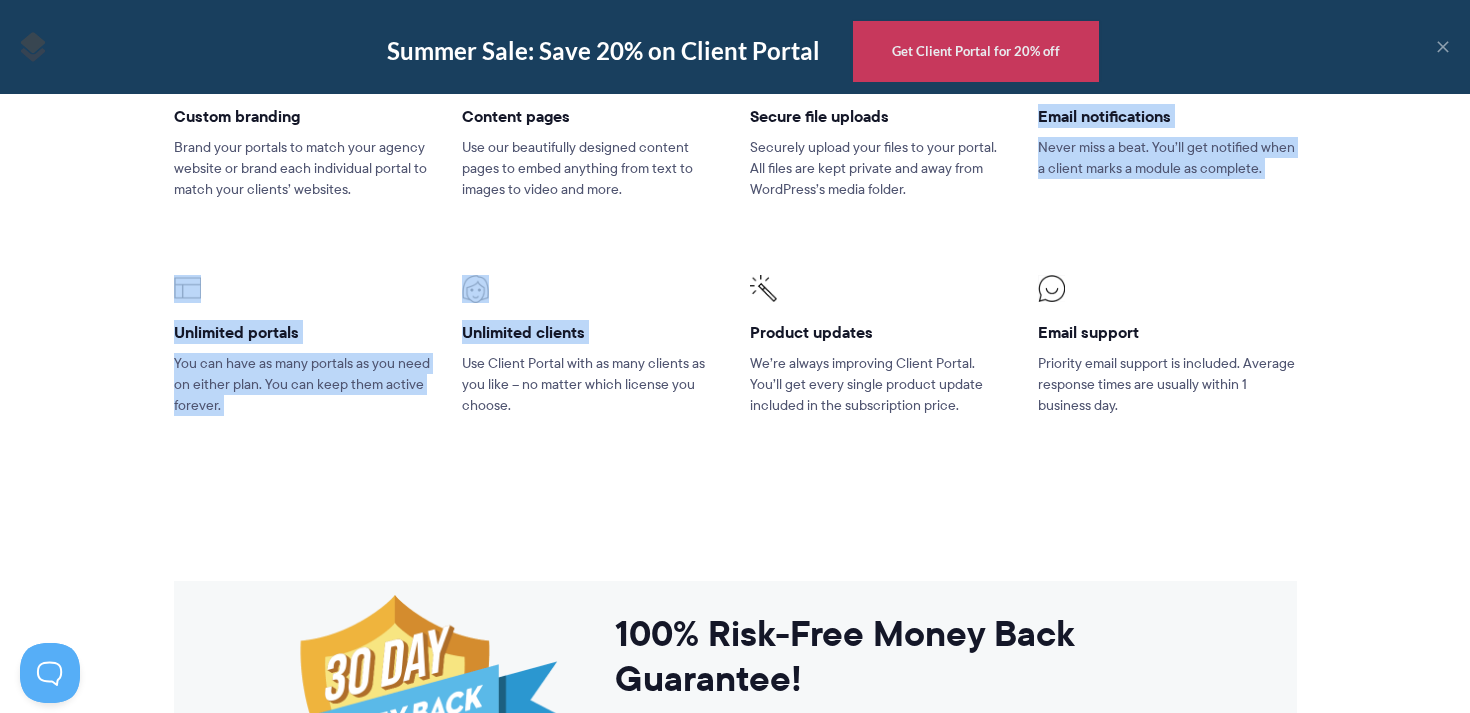 drag, startPoint x: 914, startPoint y: 335, endPoint x: 710, endPoint y: 470, distance: 244.6242 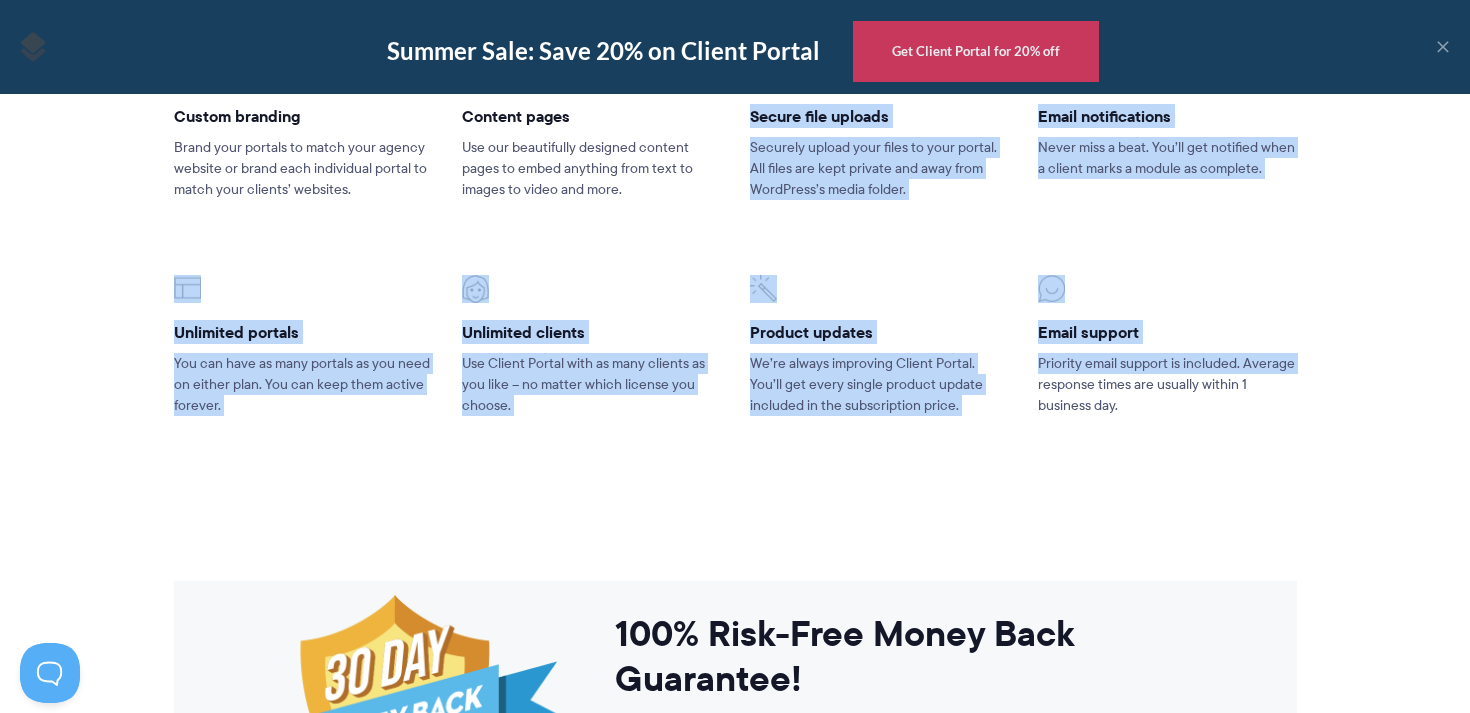 drag, startPoint x: 732, startPoint y: 312, endPoint x: 1058, endPoint y: 473, distance: 363.58905 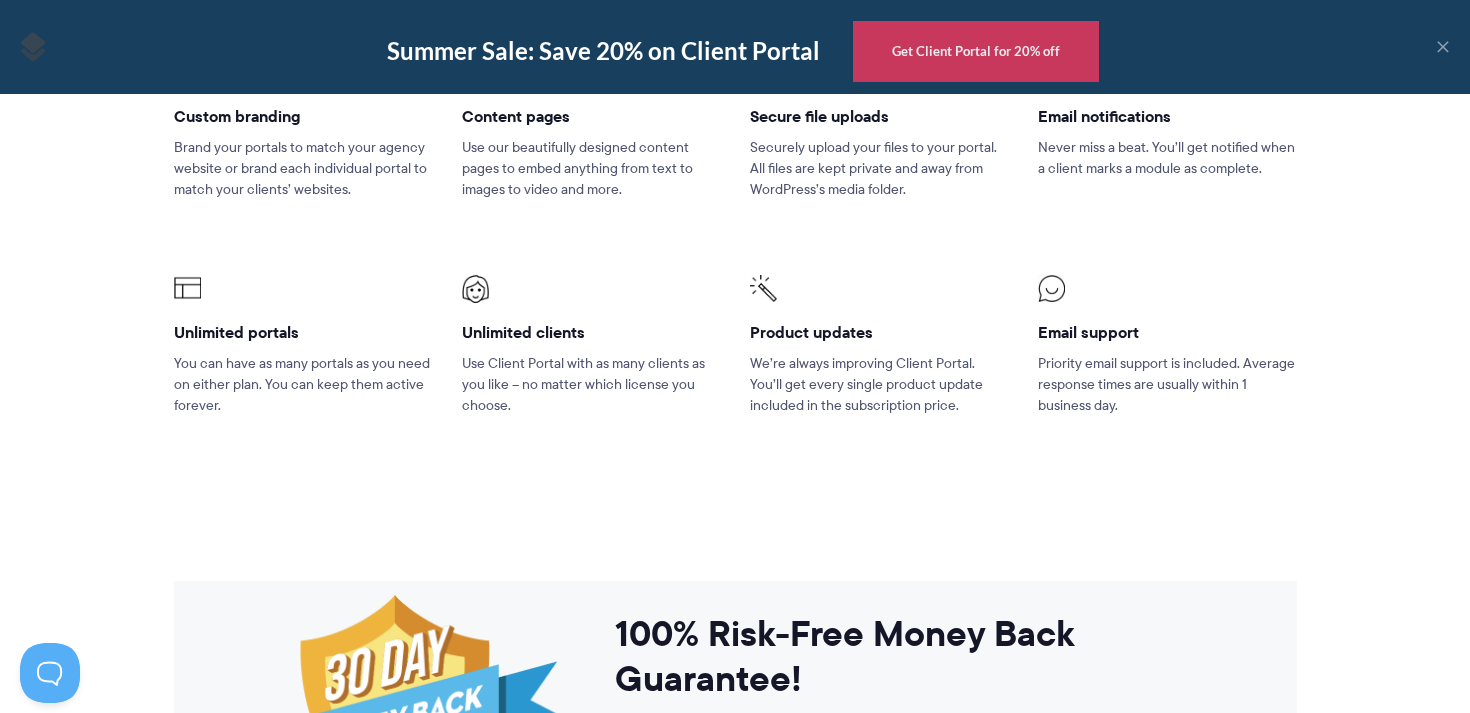 click on "Priority email support is included. Average response times are usually within 1 business day." at bounding box center [1167, 384] 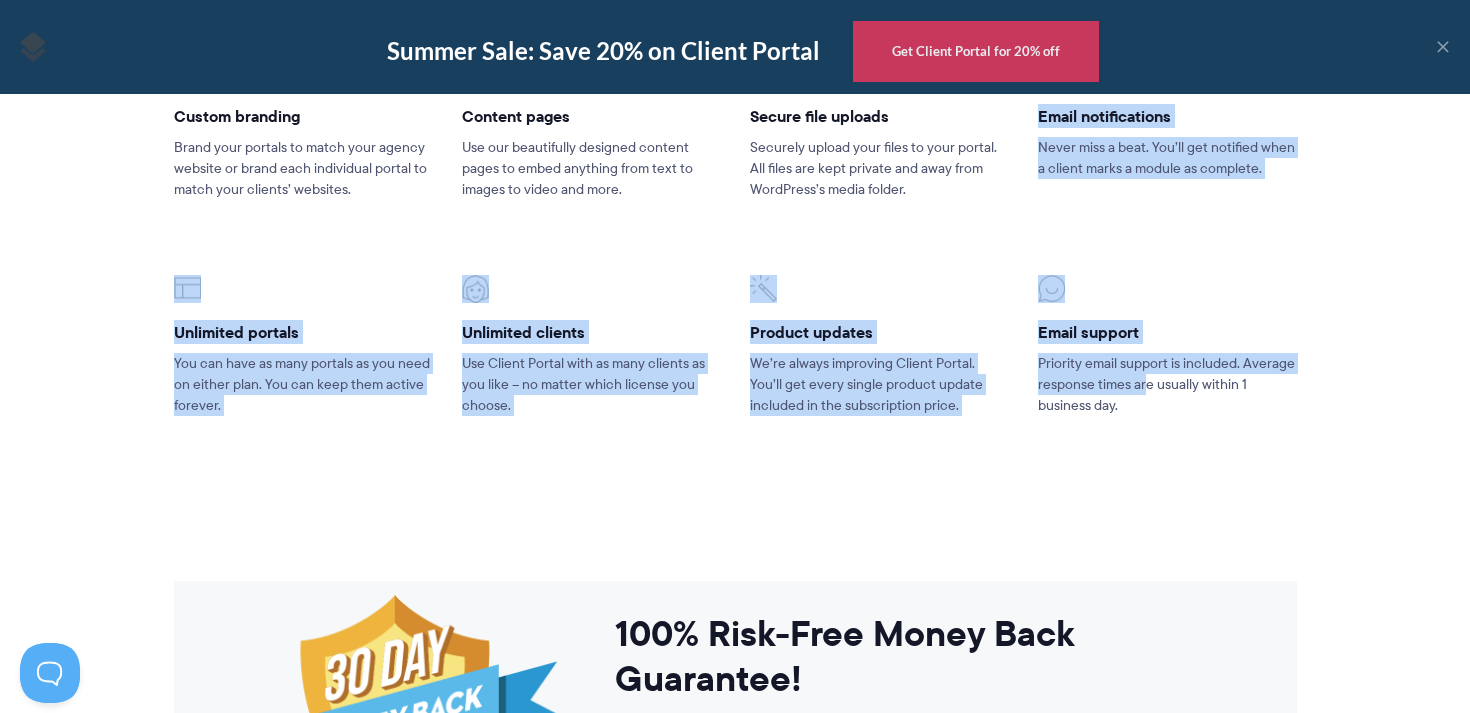 drag, startPoint x: 1145, startPoint y: 483, endPoint x: 911, endPoint y: 279, distance: 310.4384 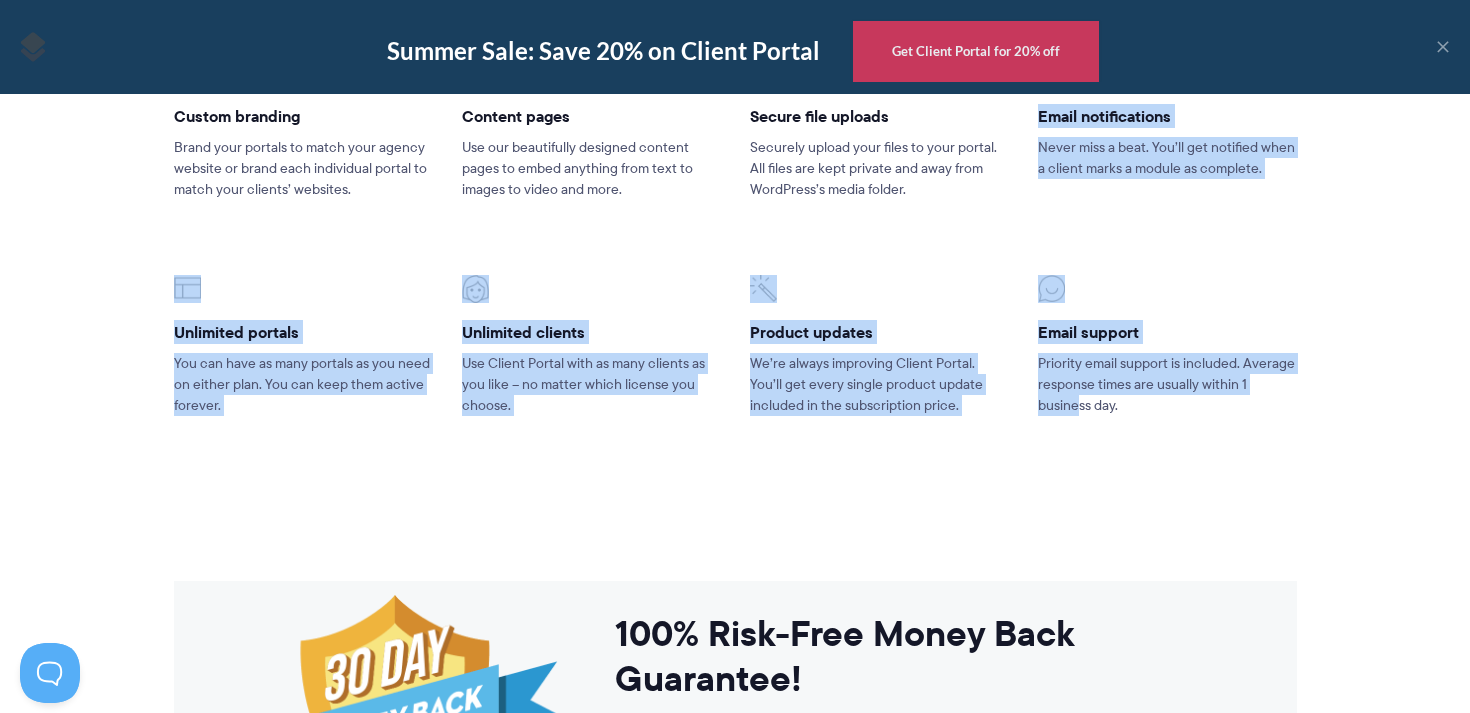 drag, startPoint x: 1080, startPoint y: 491, endPoint x: 999, endPoint y: 287, distance: 219.4926 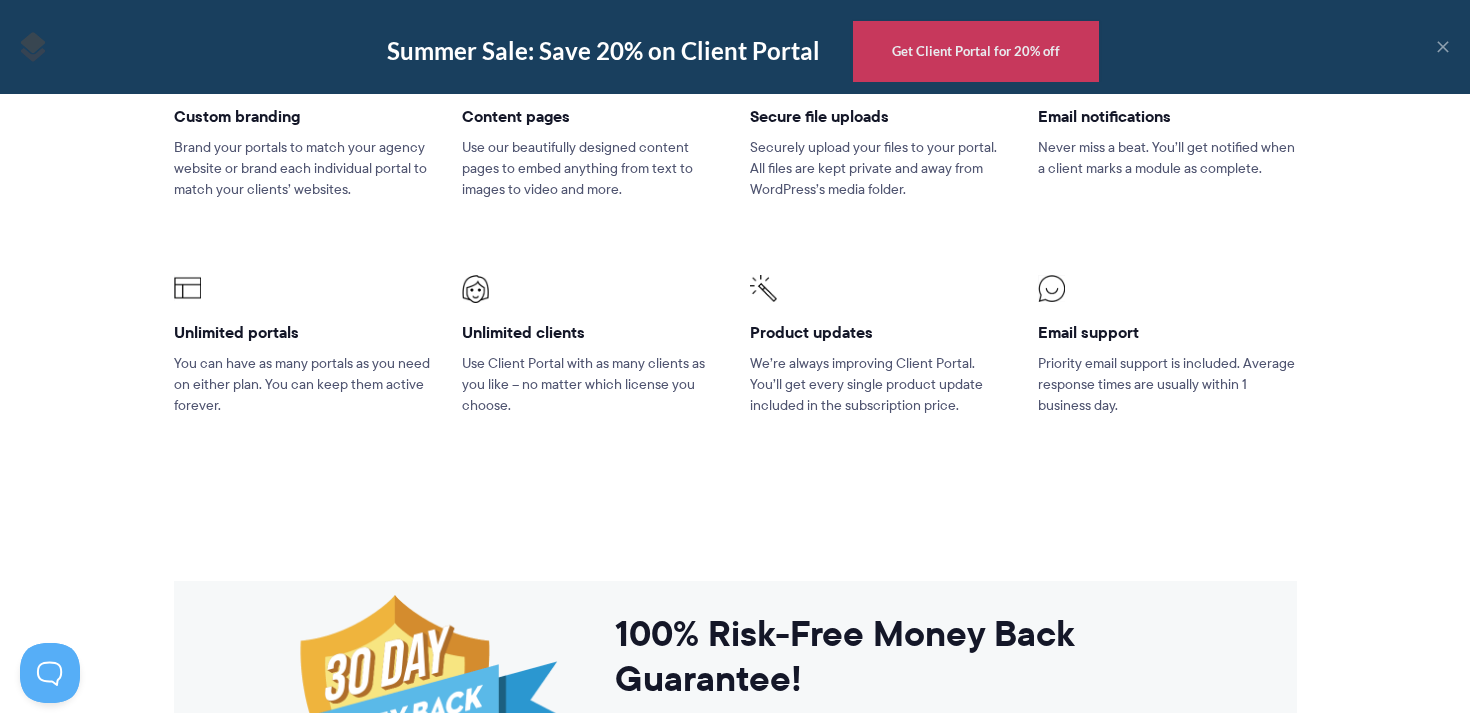 click on "Secure file uploads" at bounding box center [879, 116] 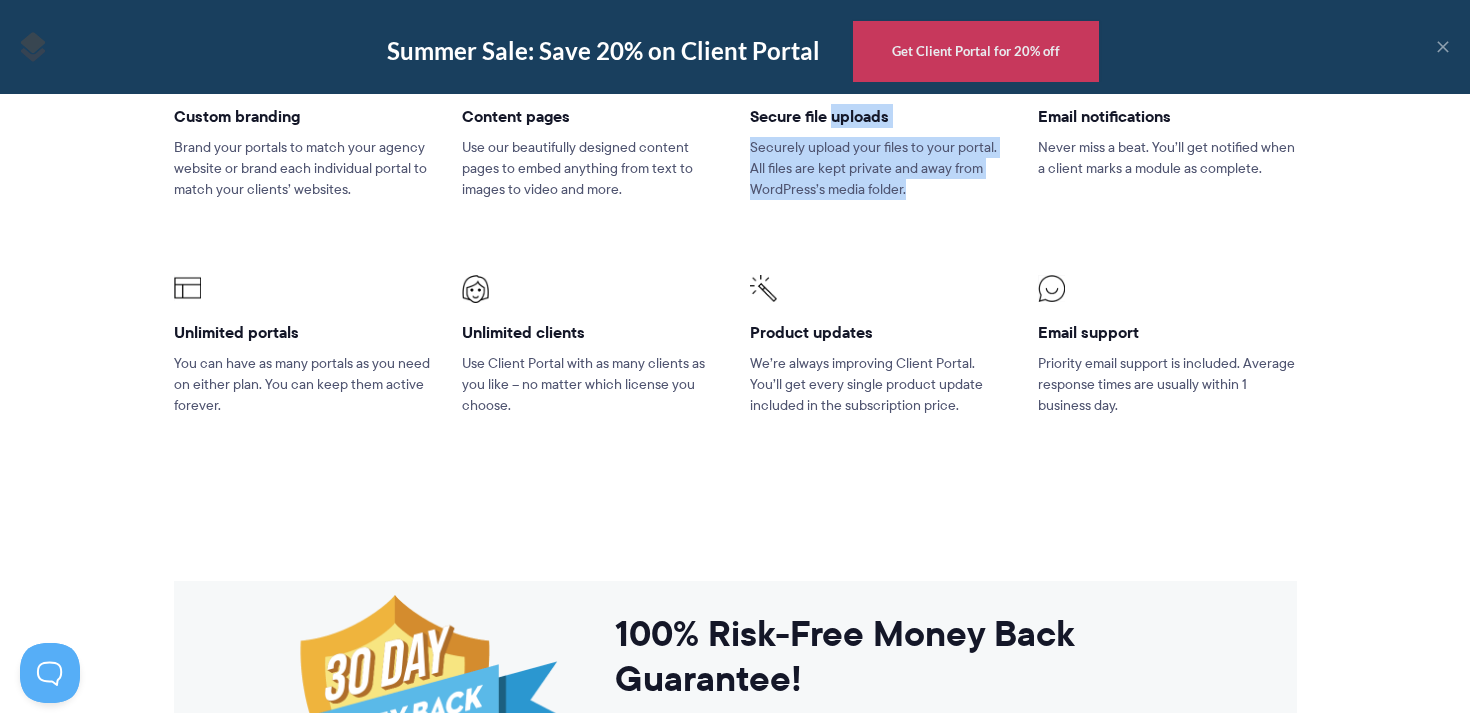 drag, startPoint x: 876, startPoint y: 195, endPoint x: 879, endPoint y: 314, distance: 119.03781 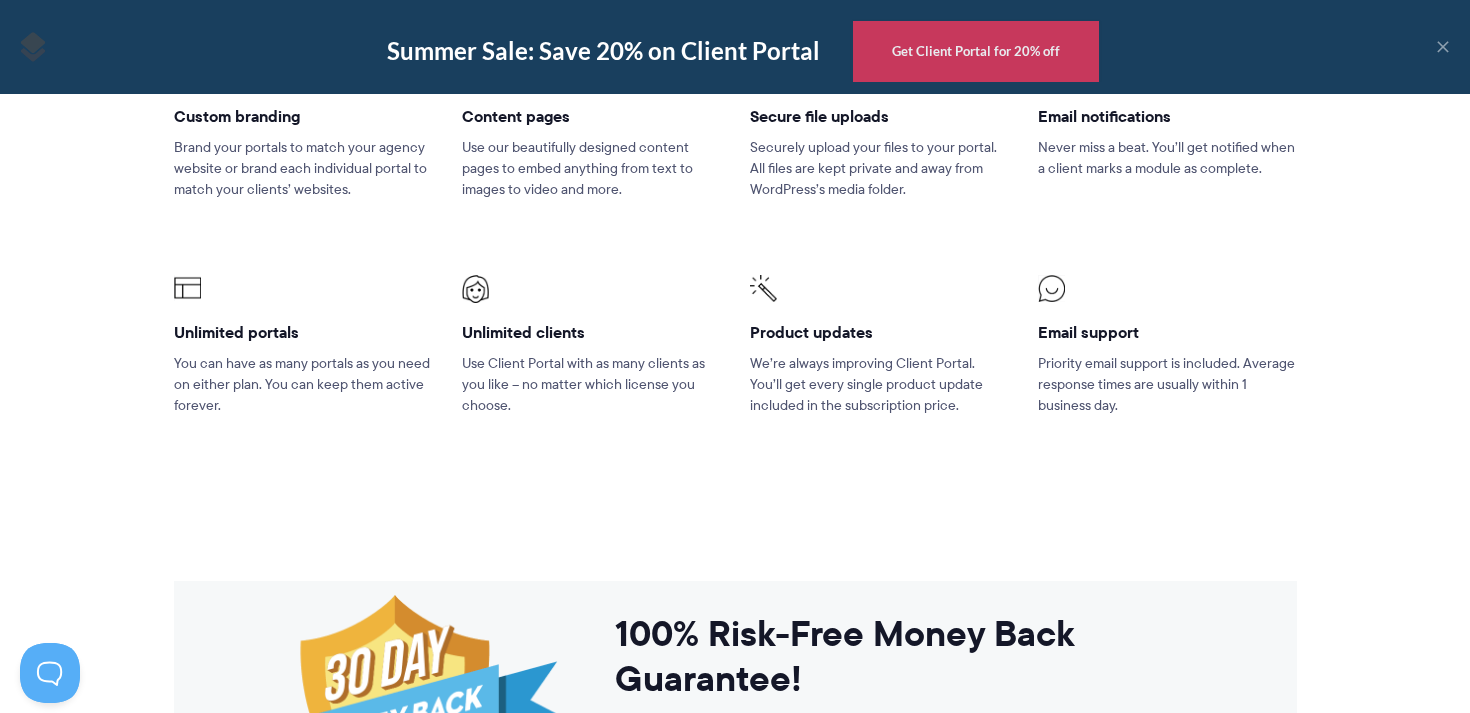 click on "Secure file uploads" at bounding box center (879, 116) 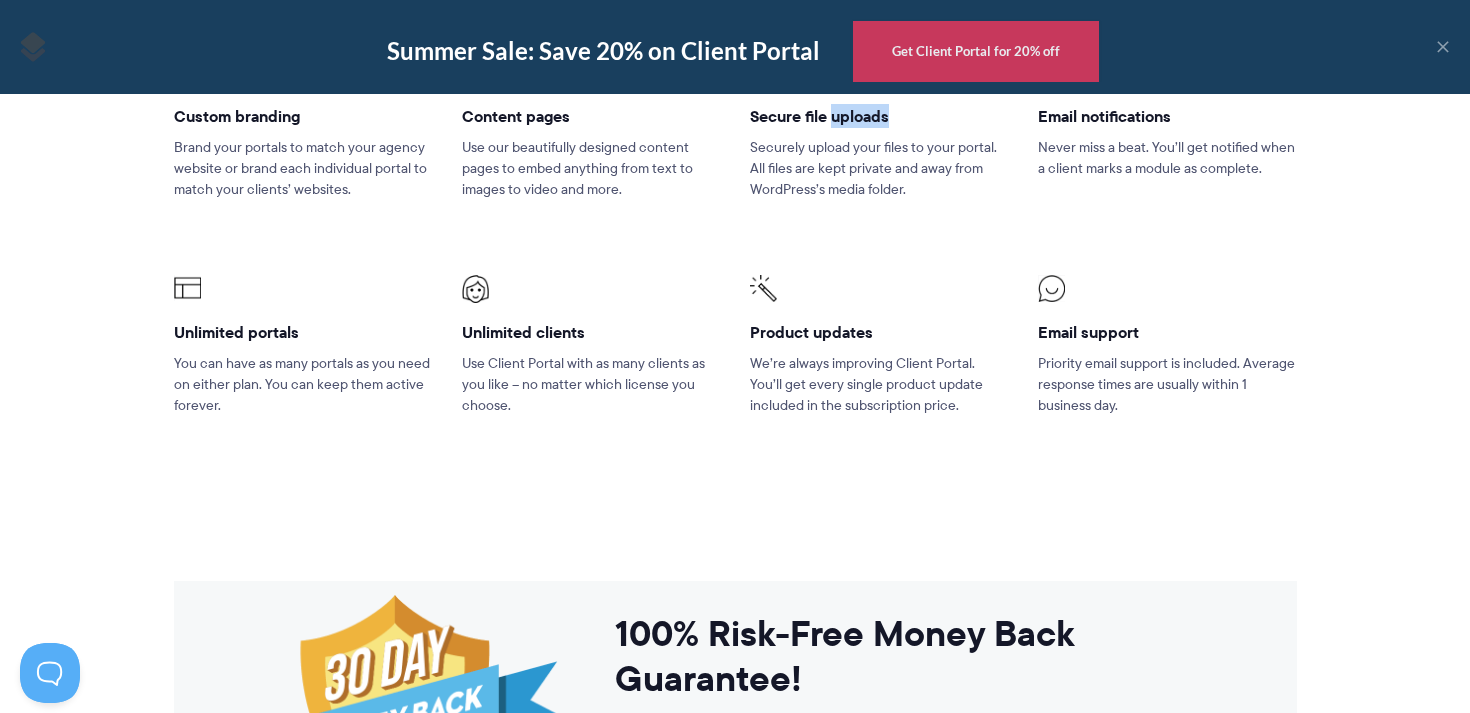 click on "Secure file uploads" at bounding box center (879, 116) 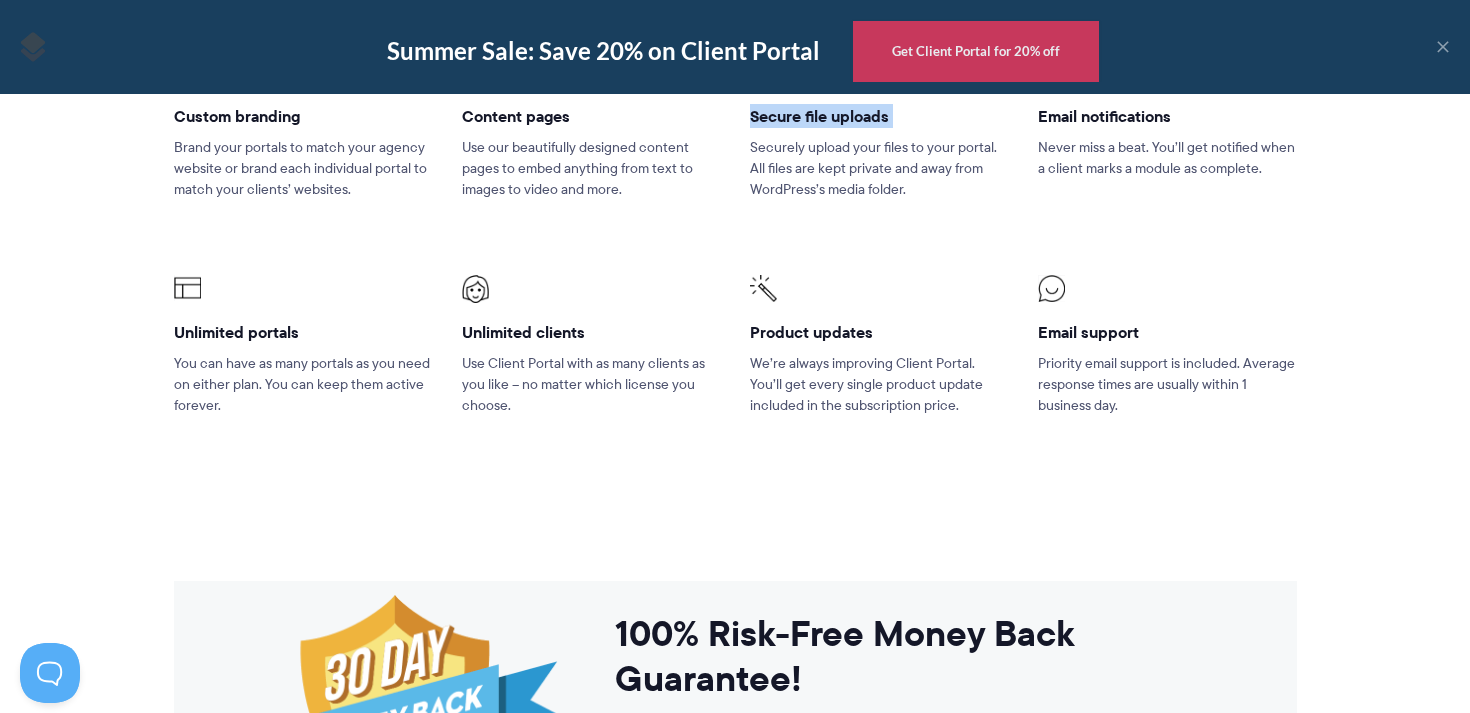 click on "Secure file uploads" at bounding box center (879, 116) 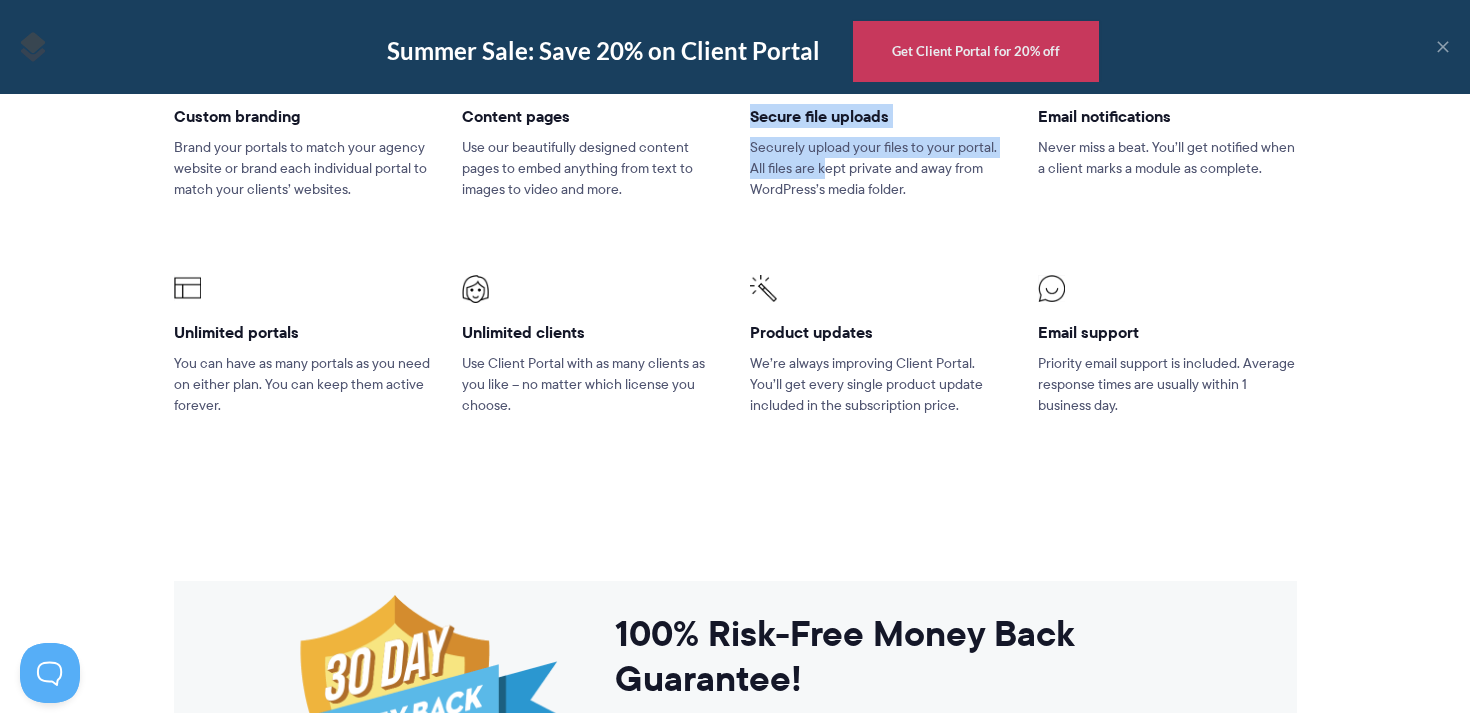 drag, startPoint x: 827, startPoint y: 169, endPoint x: 828, endPoint y: 286, distance: 117.00427 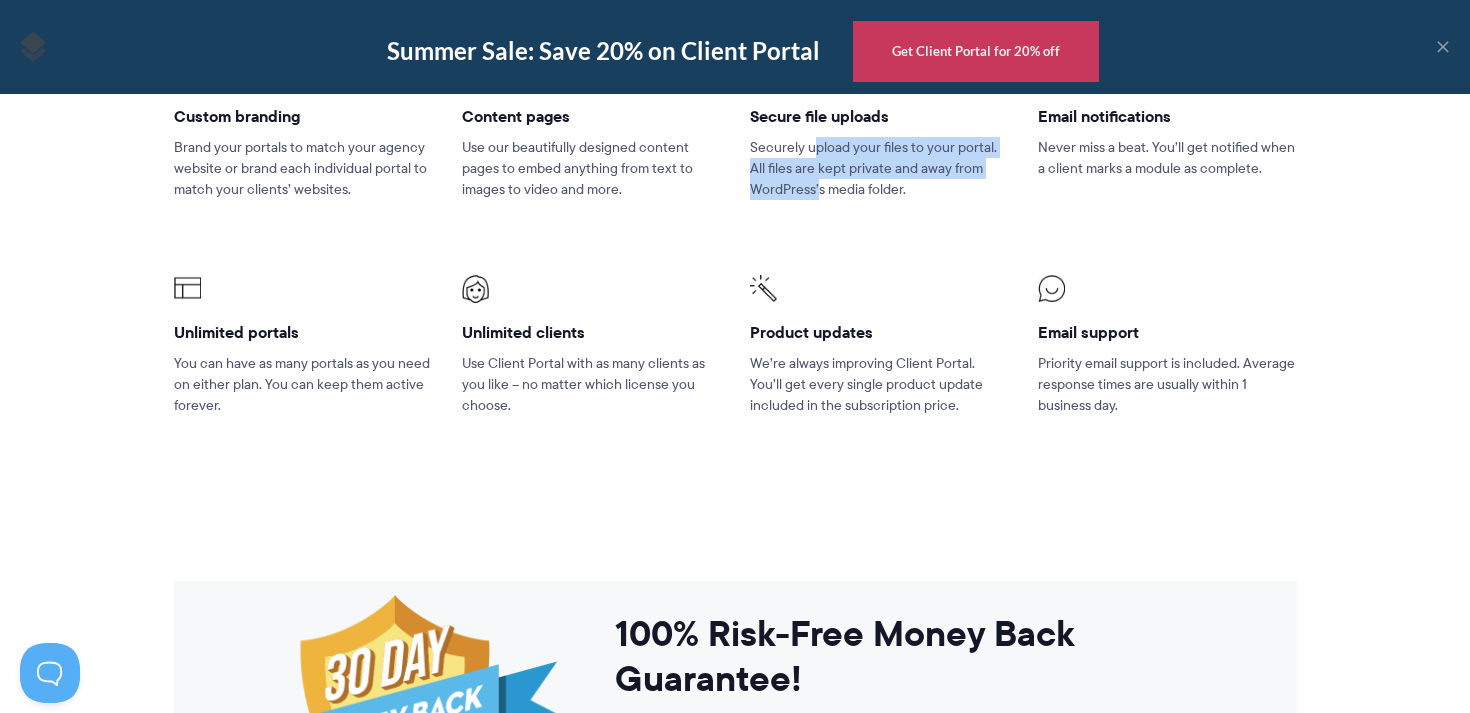 drag, startPoint x: 817, startPoint y: 271, endPoint x: 815, endPoint y: 220, distance: 51.0392 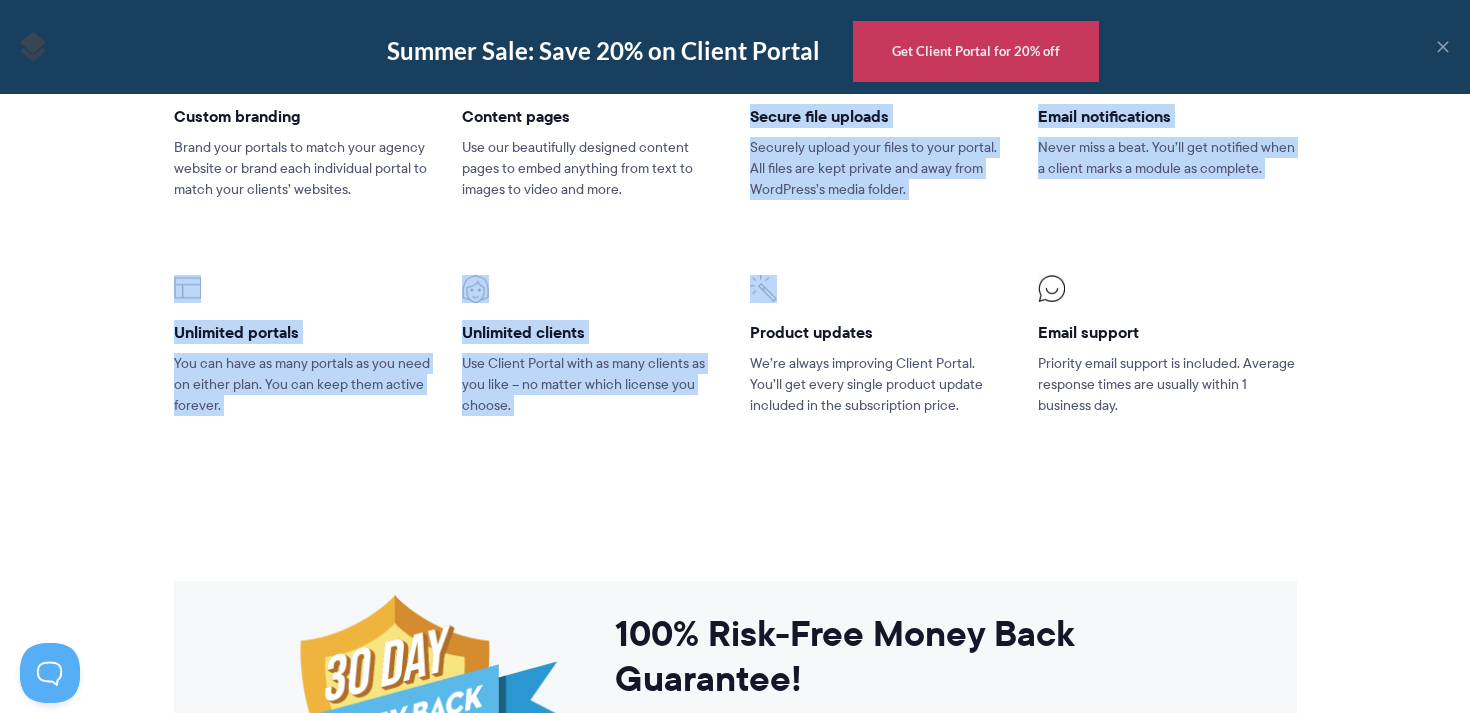 drag, startPoint x: 814, startPoint y: 194, endPoint x: 859, endPoint y: 370, distance: 181.66177 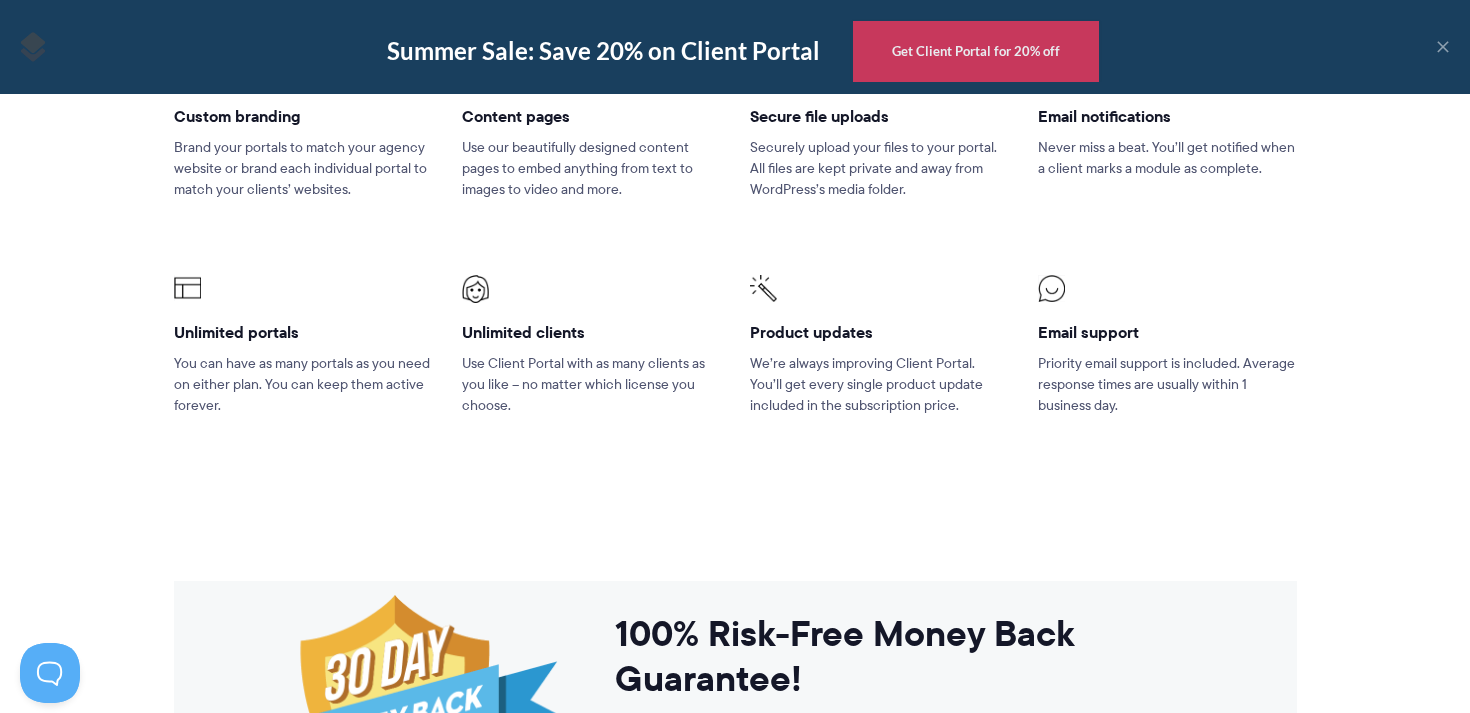 click on "Content pages   Use our beautifully designed content pages to embed anything from text to images to video and more." at bounding box center [591, 142] 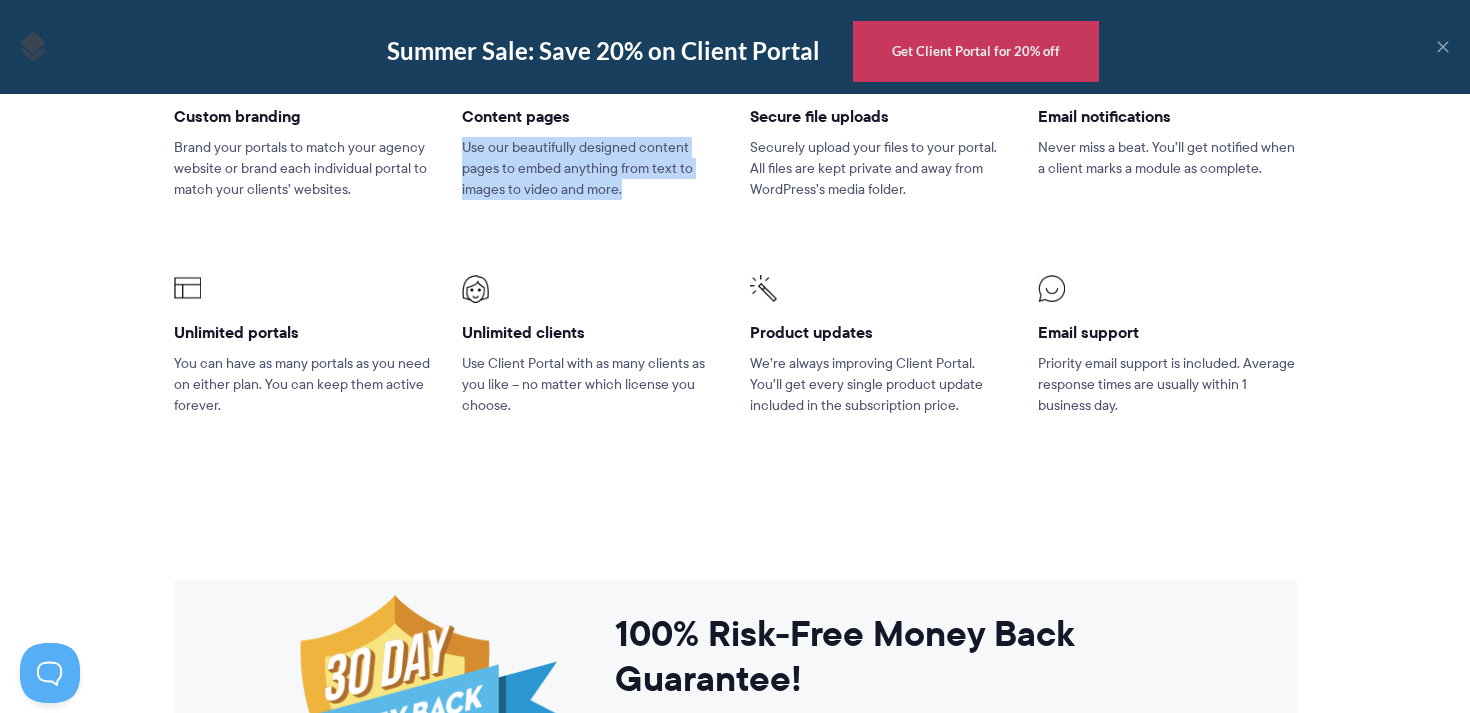 drag, startPoint x: 659, startPoint y: 328, endPoint x: 659, endPoint y: 184, distance: 144 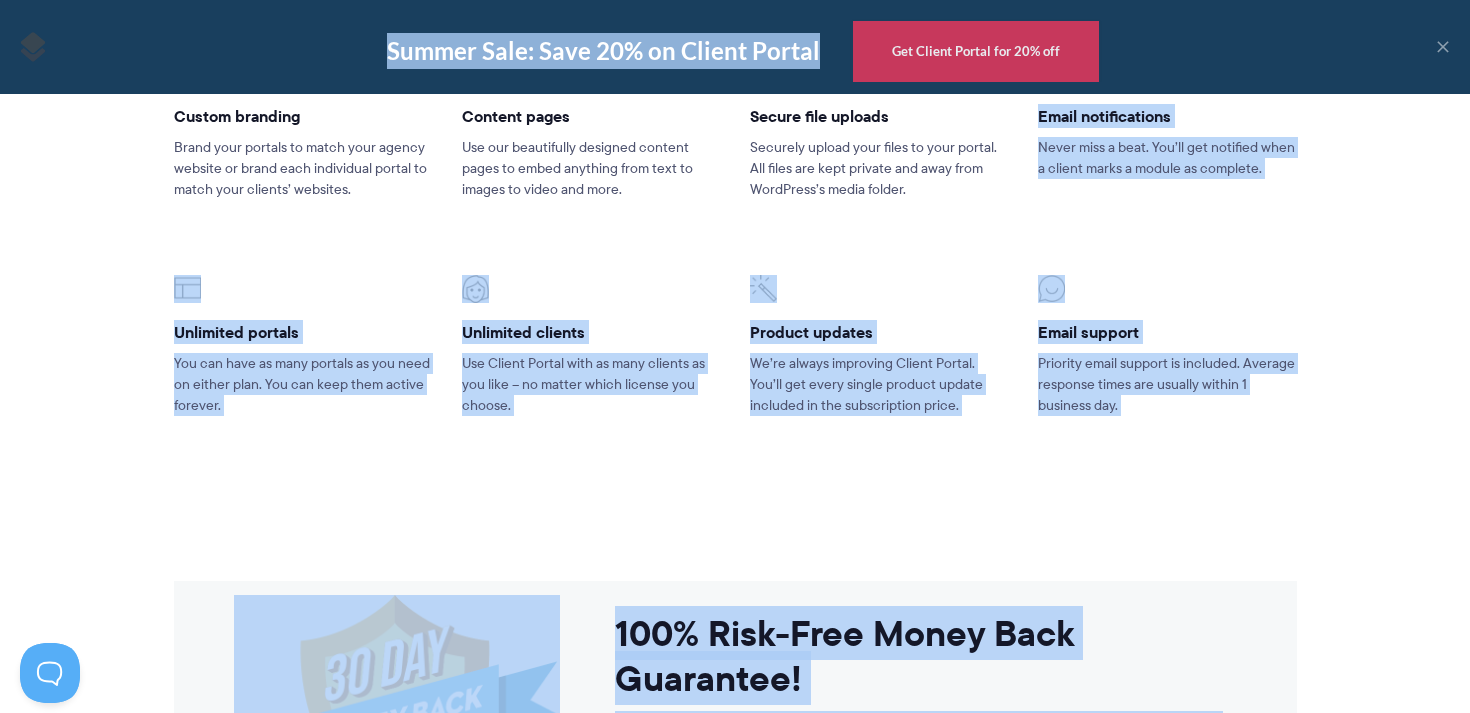 drag, startPoint x: 931, startPoint y: 324, endPoint x: 656, endPoint y: 37, distance: 397.4846 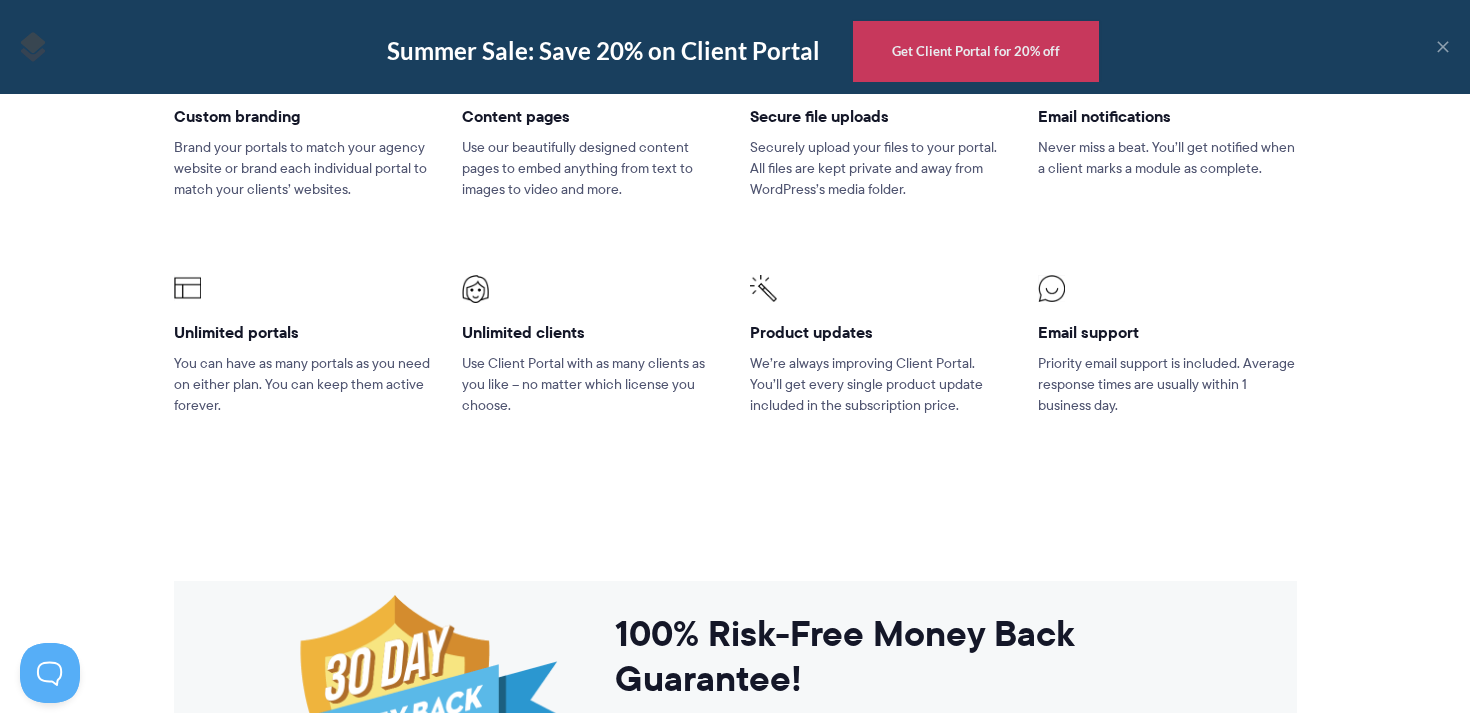 click on "Securely upload your files to your portal. All files are kept private and away from WordPress’s media folder." at bounding box center (879, 168) 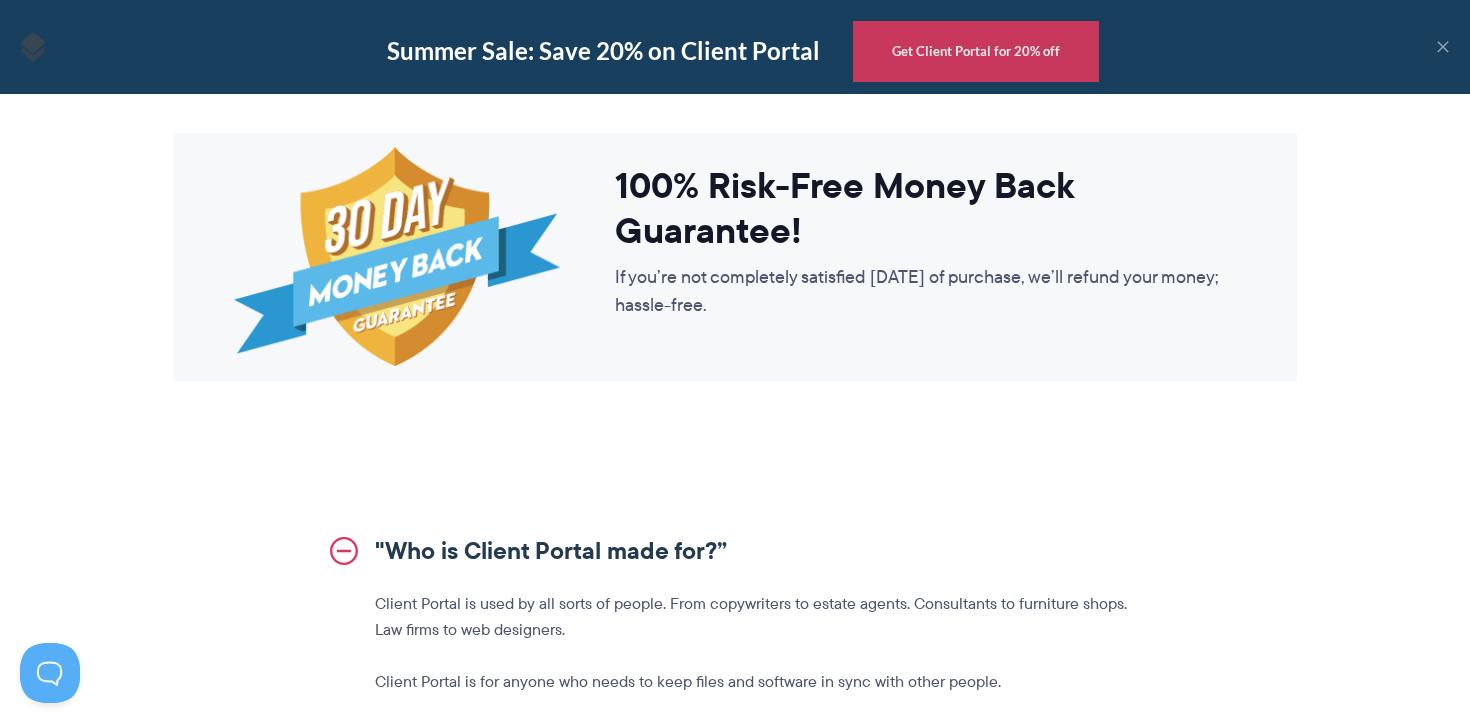 scroll, scrollTop: 1969, scrollLeft: 0, axis: vertical 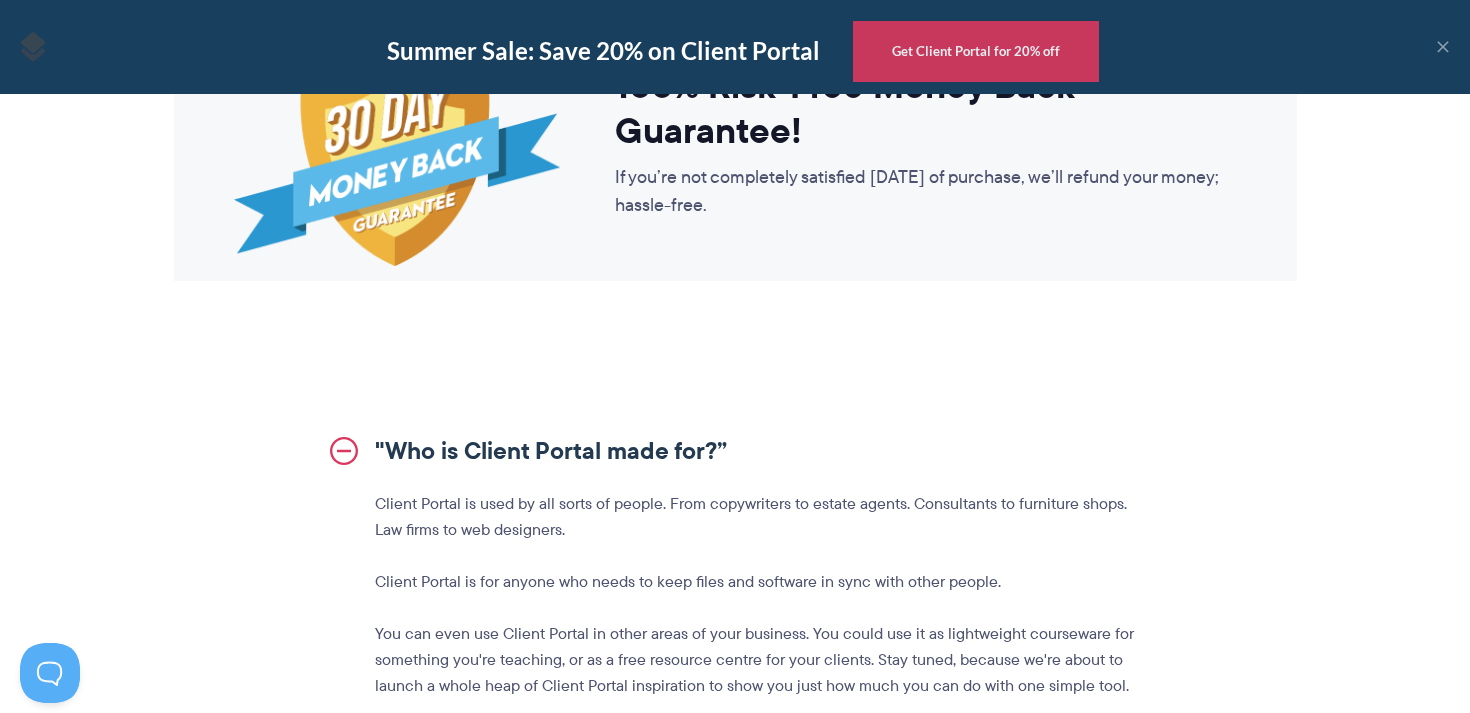 drag, startPoint x: 635, startPoint y: 109, endPoint x: 765, endPoint y: 349, distance: 272.94687 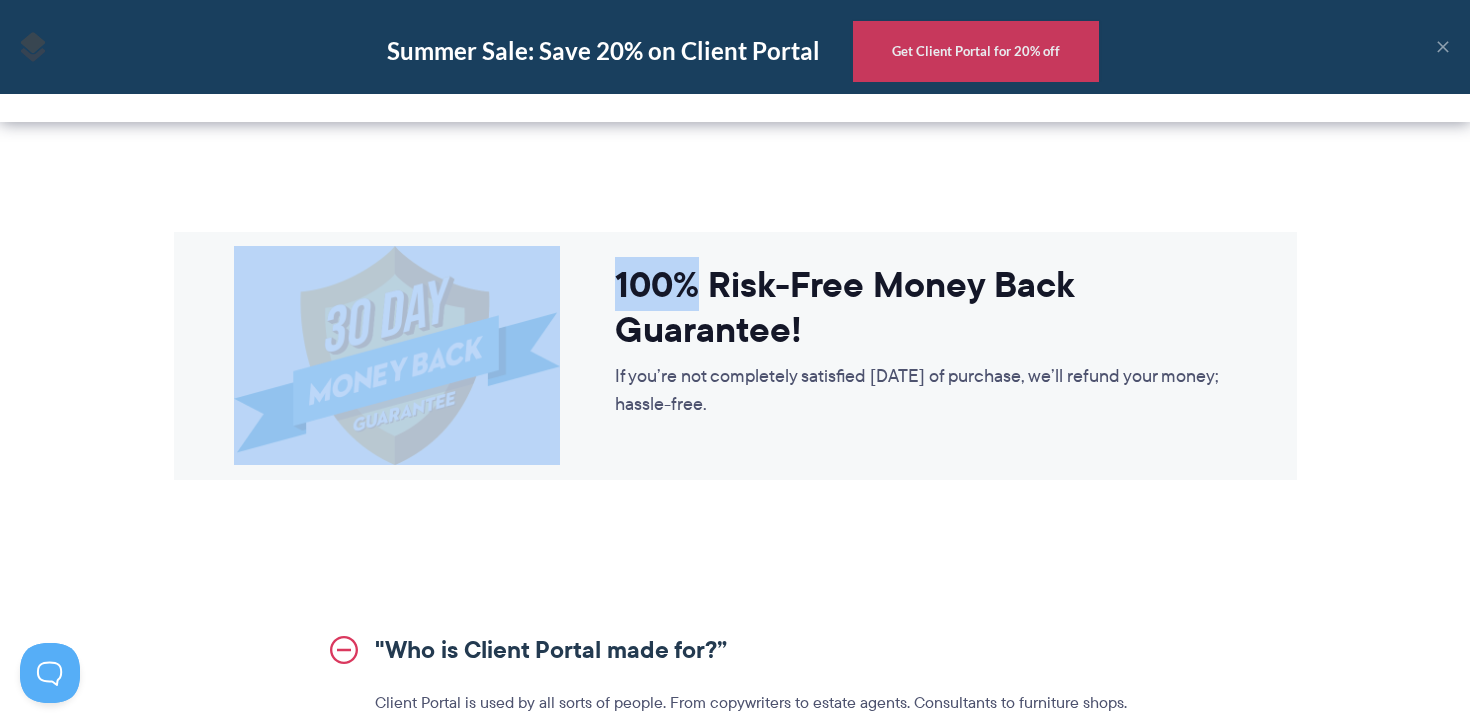 drag, startPoint x: 690, startPoint y: 236, endPoint x: 690, endPoint y: 513, distance: 277 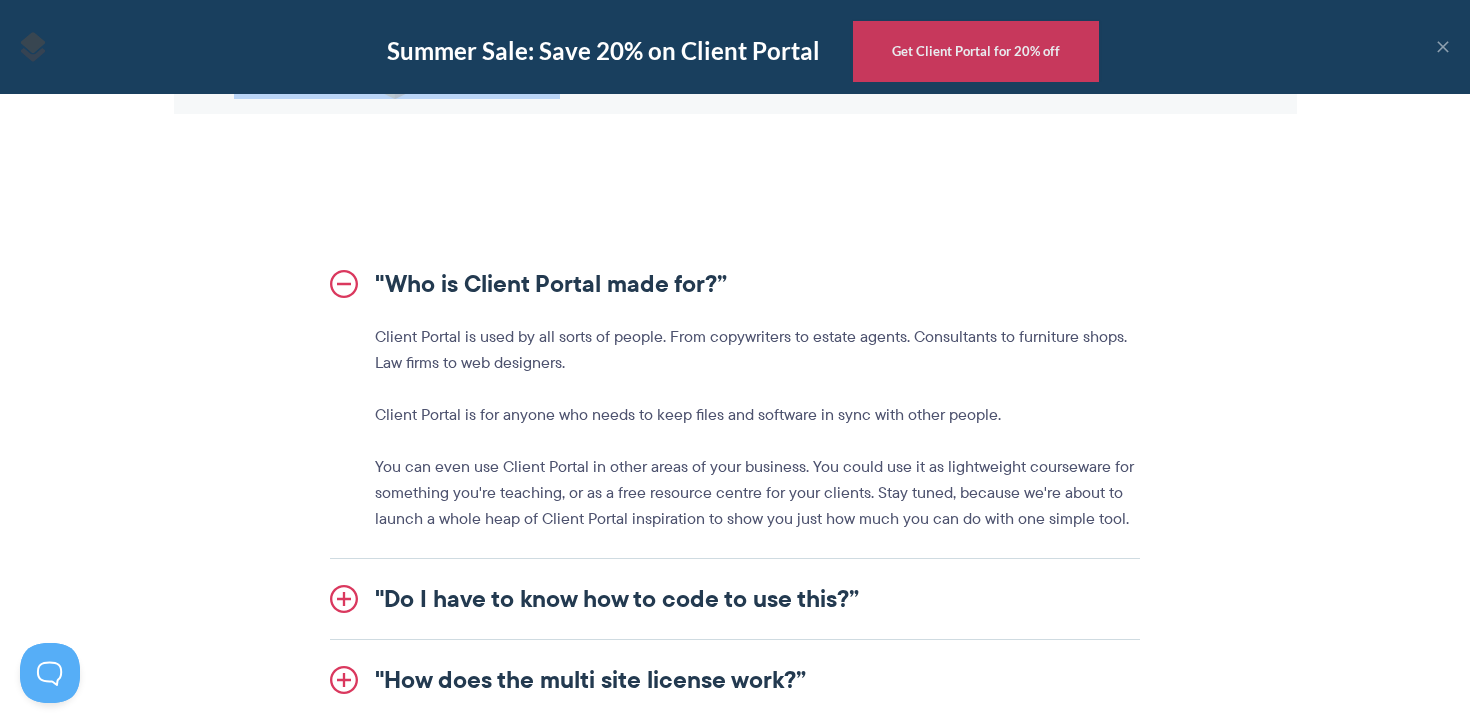 scroll, scrollTop: 2166, scrollLeft: 0, axis: vertical 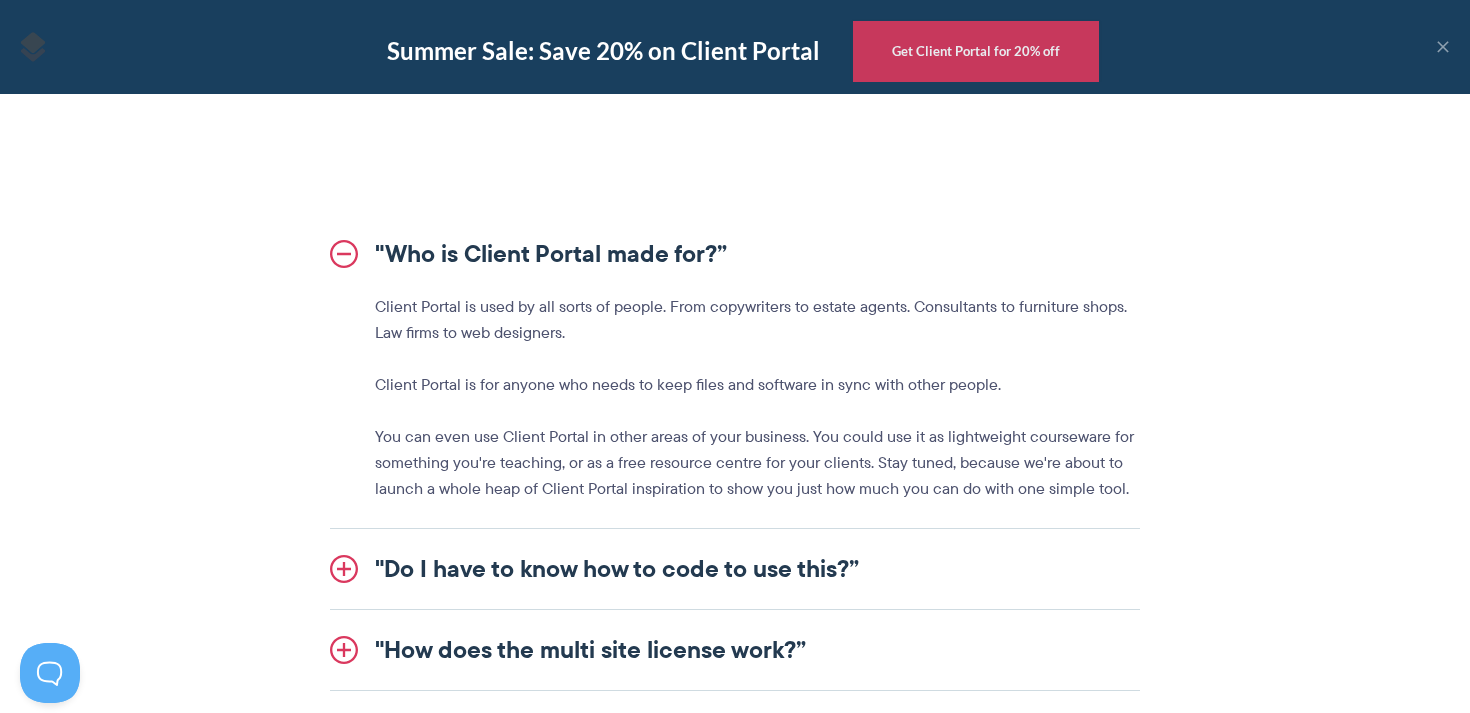 click on ""Who is Client Portal made for?”" at bounding box center (735, 254) 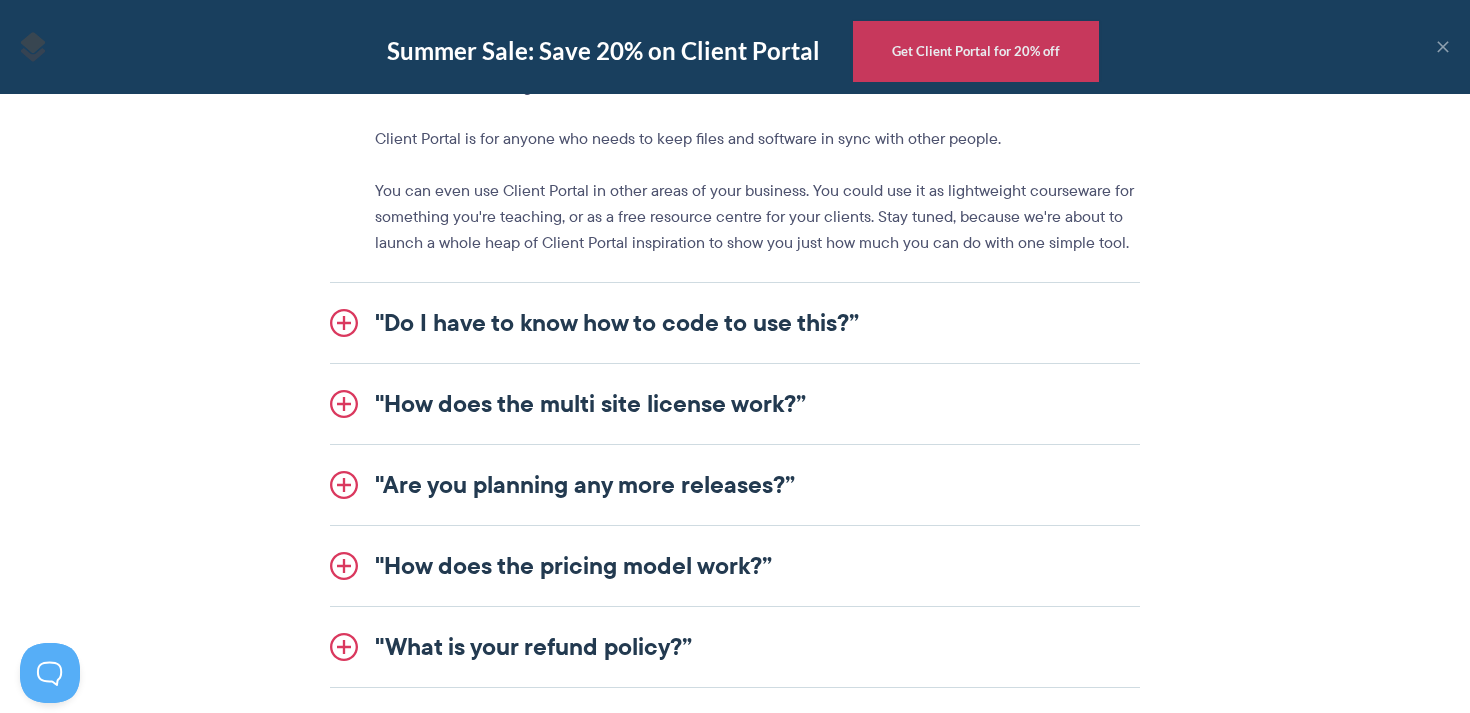 click on ""Do I have to know how to code to use this?”" at bounding box center (735, 323) 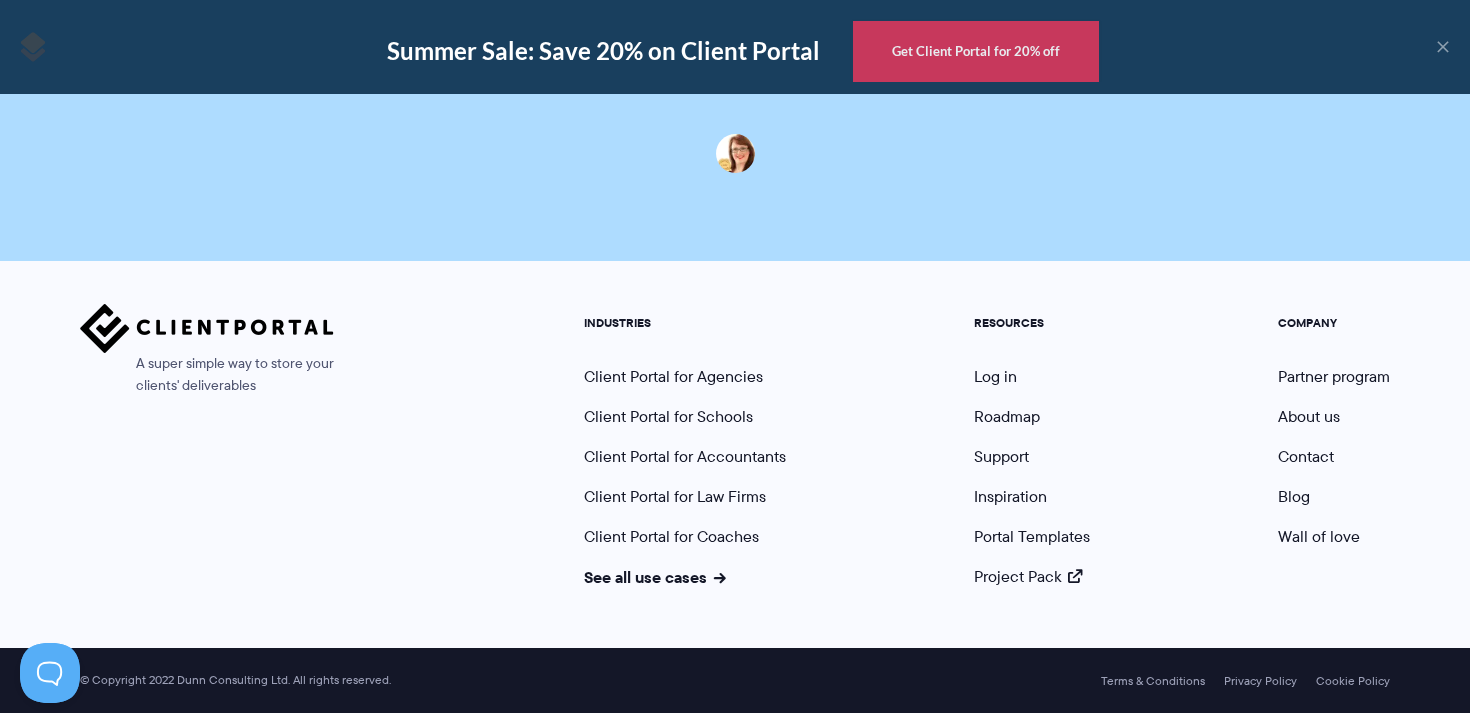 scroll, scrollTop: 5073, scrollLeft: 0, axis: vertical 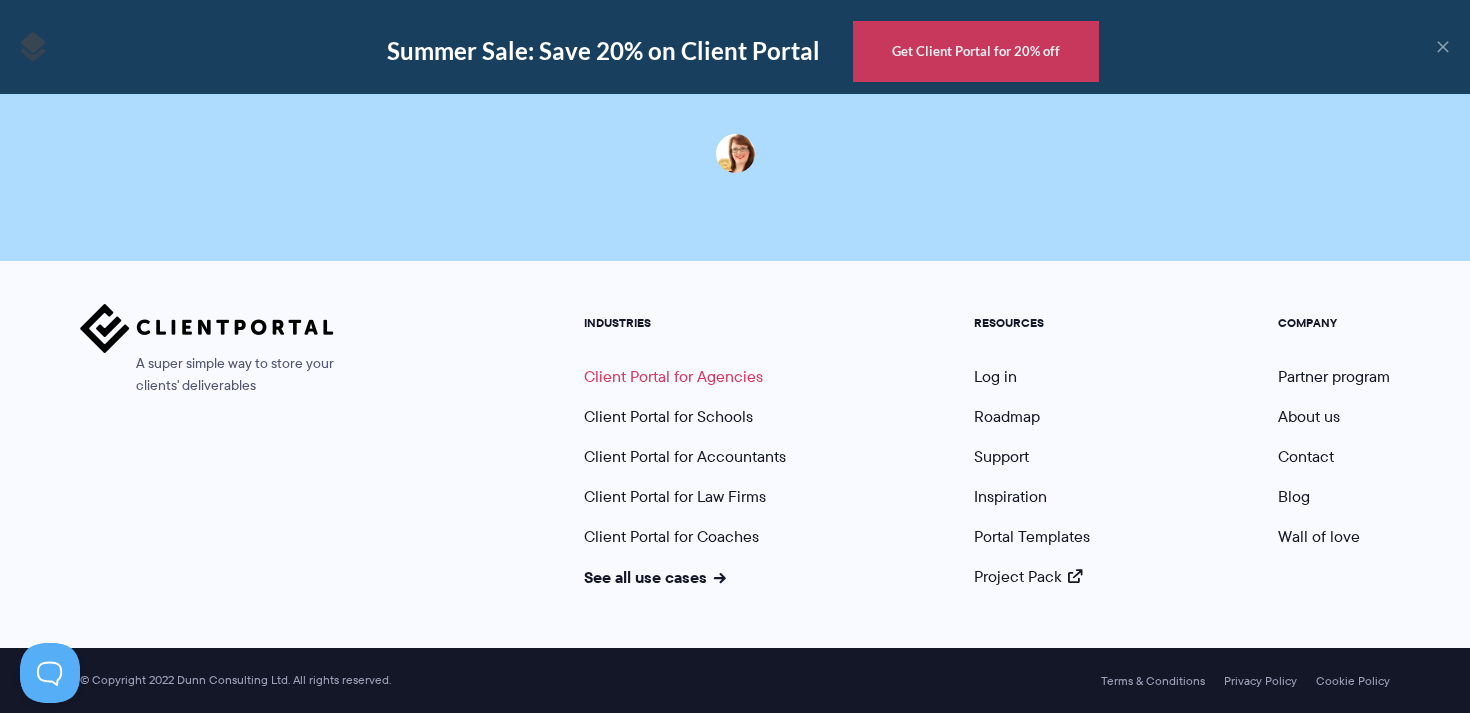 click on "Client Portal for Agencies" at bounding box center (673, 376) 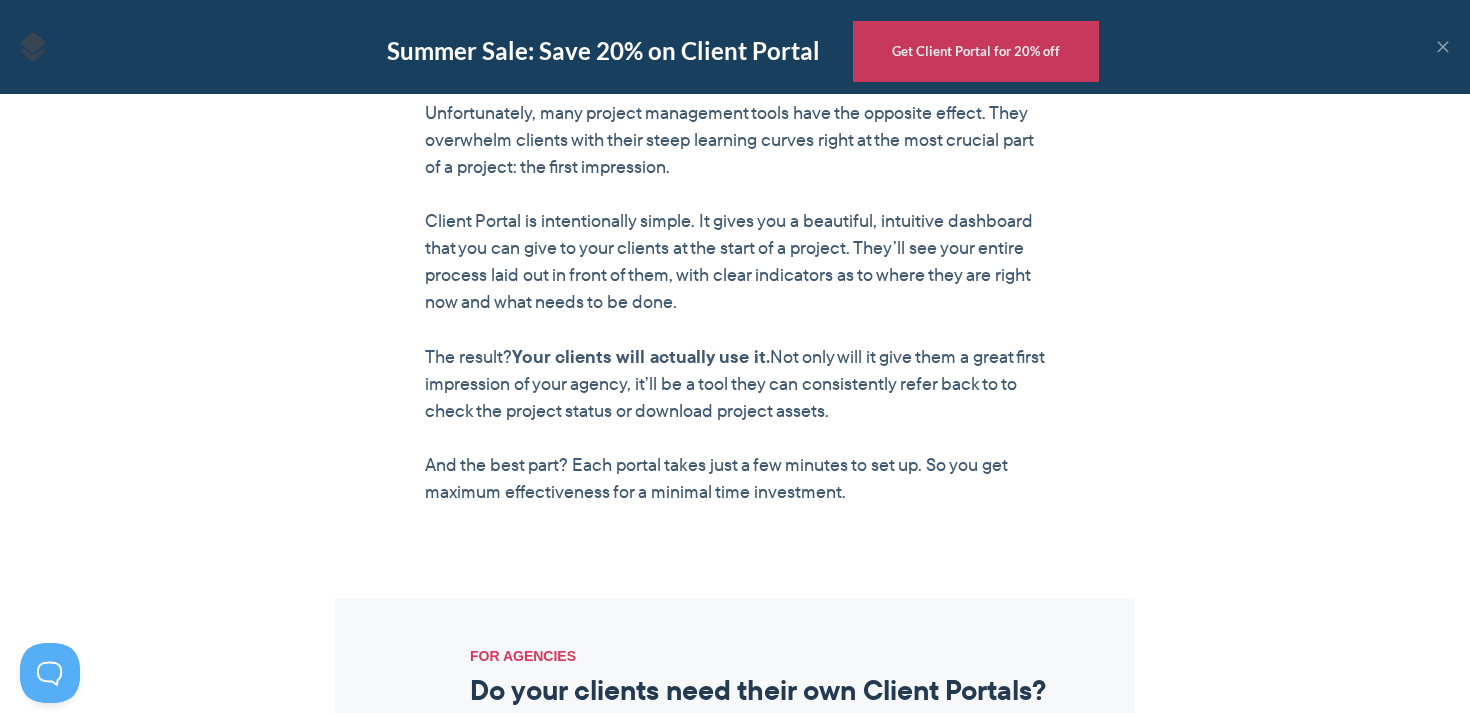 scroll, scrollTop: 2304, scrollLeft: 0, axis: vertical 